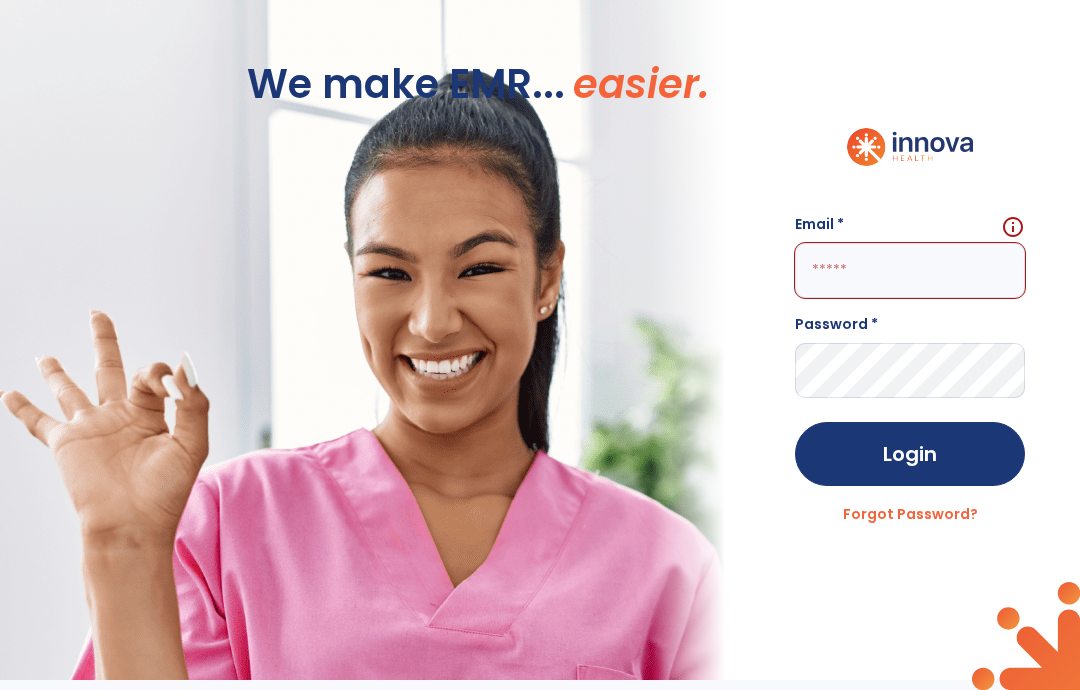 scroll, scrollTop: 0, scrollLeft: 0, axis: both 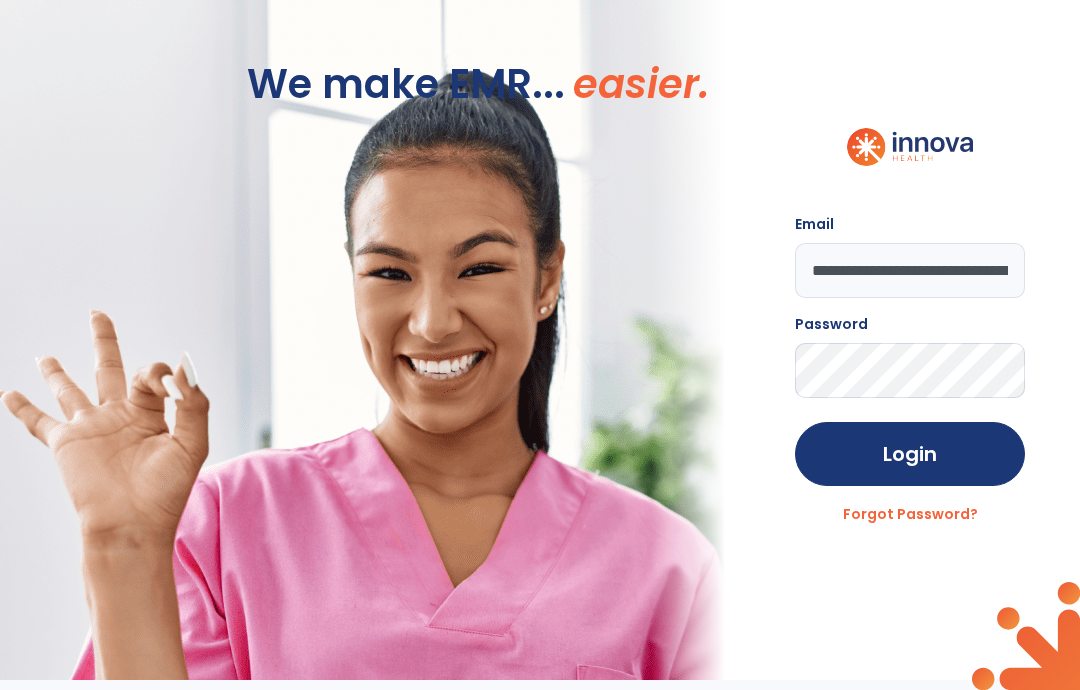 click on "Login" 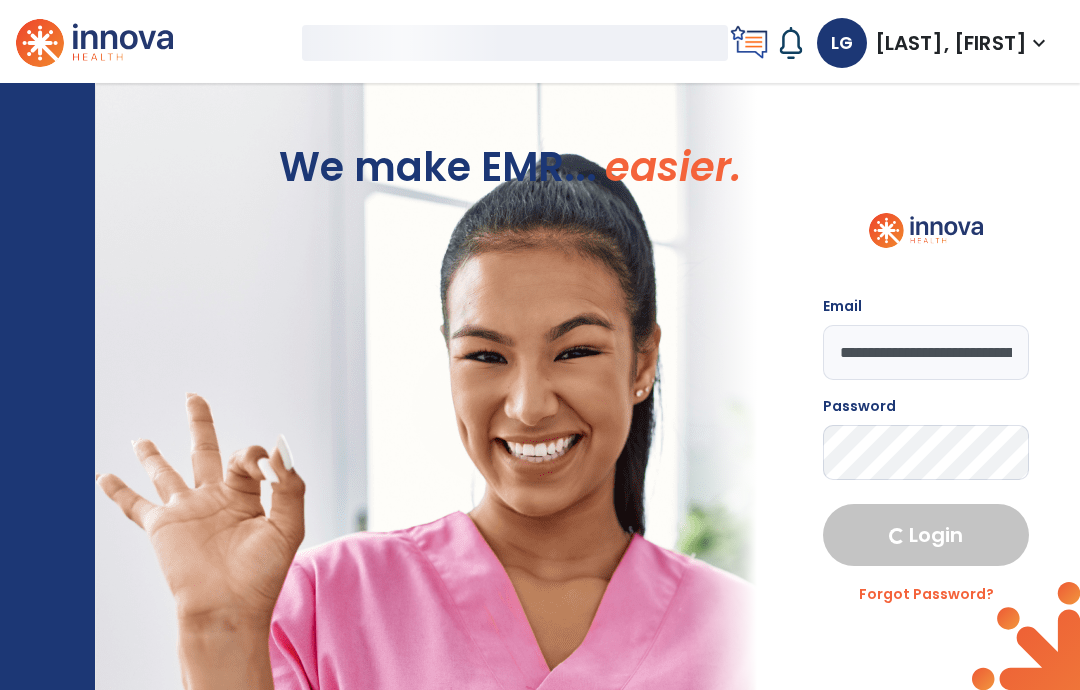 select on "****" 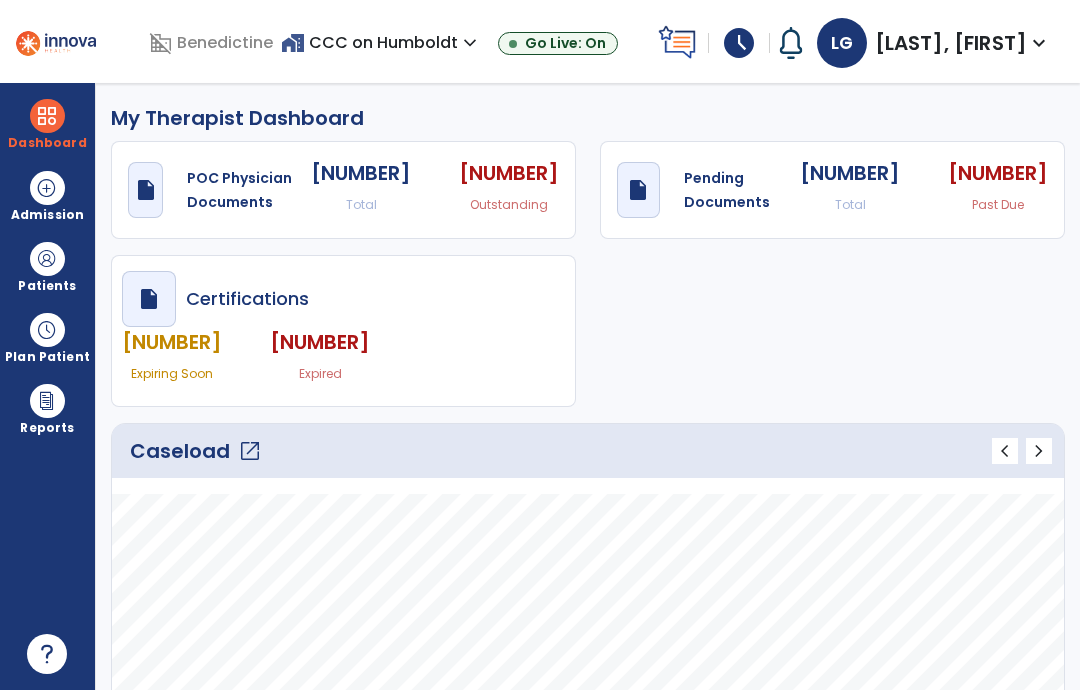 click at bounding box center (47, 259) 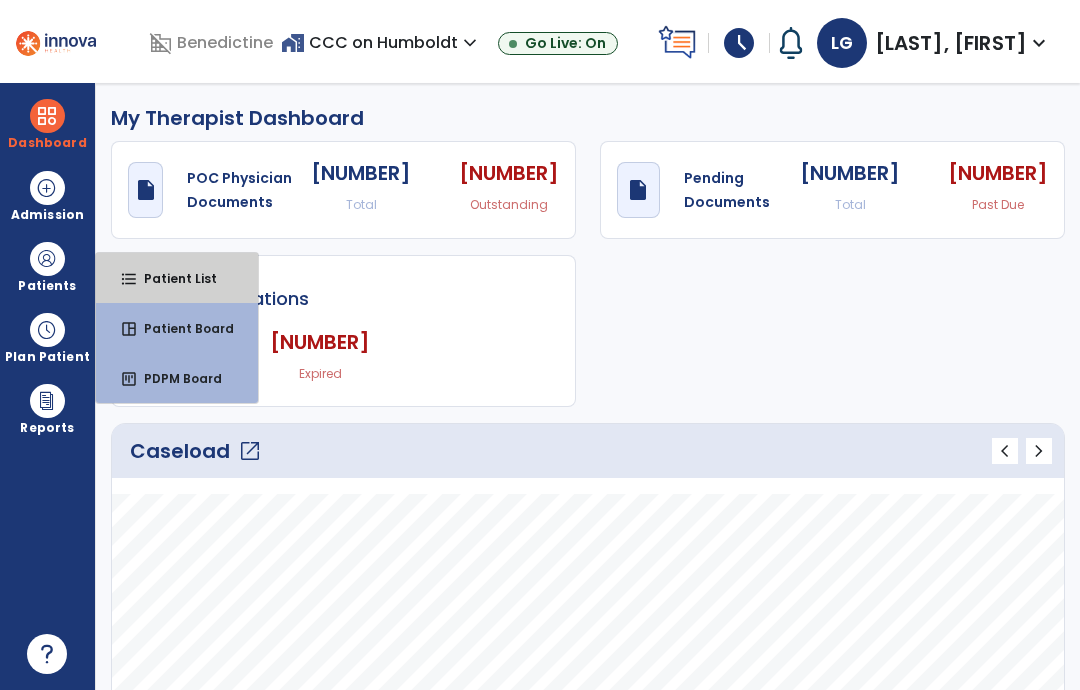 click on "format_list_bulleted  Patient List" at bounding box center (177, 278) 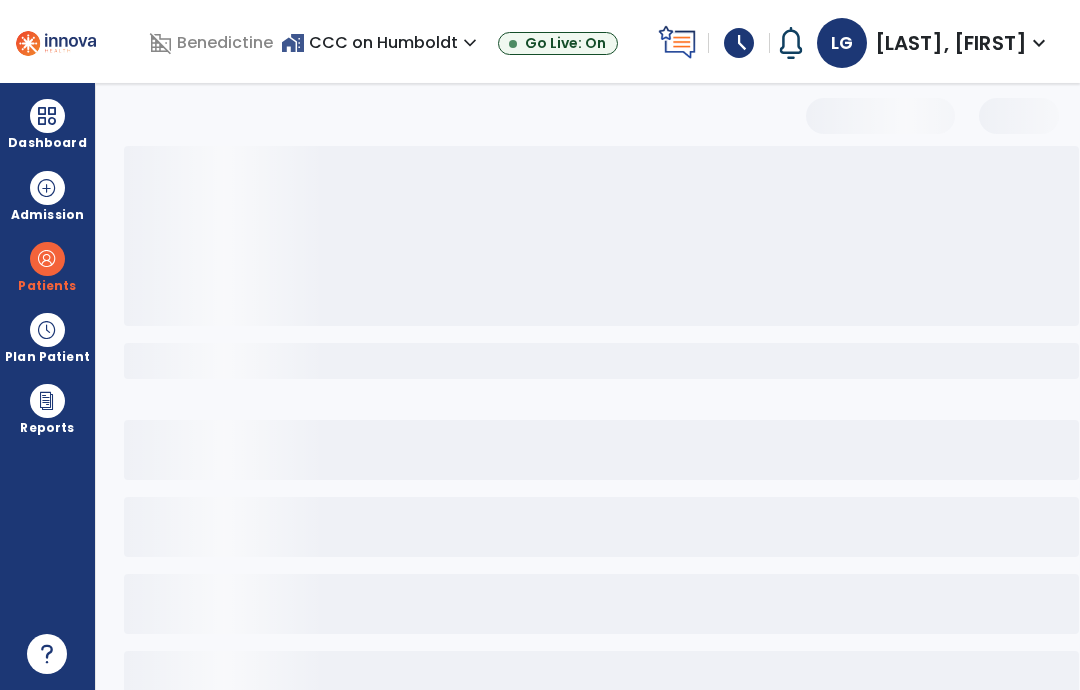 select on "***" 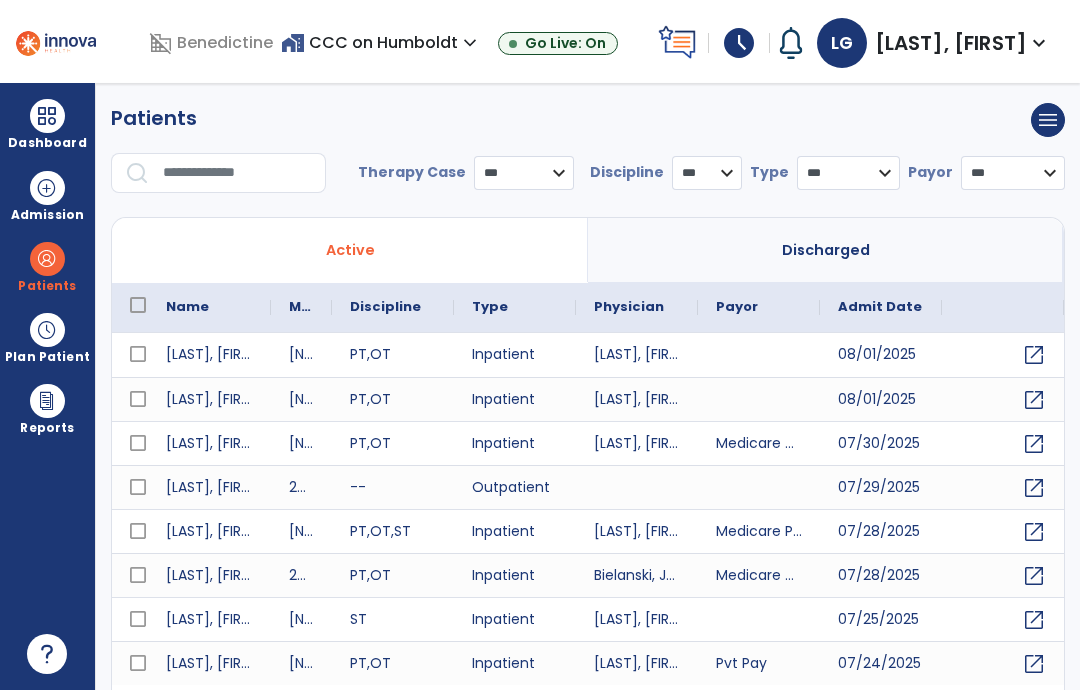 click at bounding box center [237, 173] 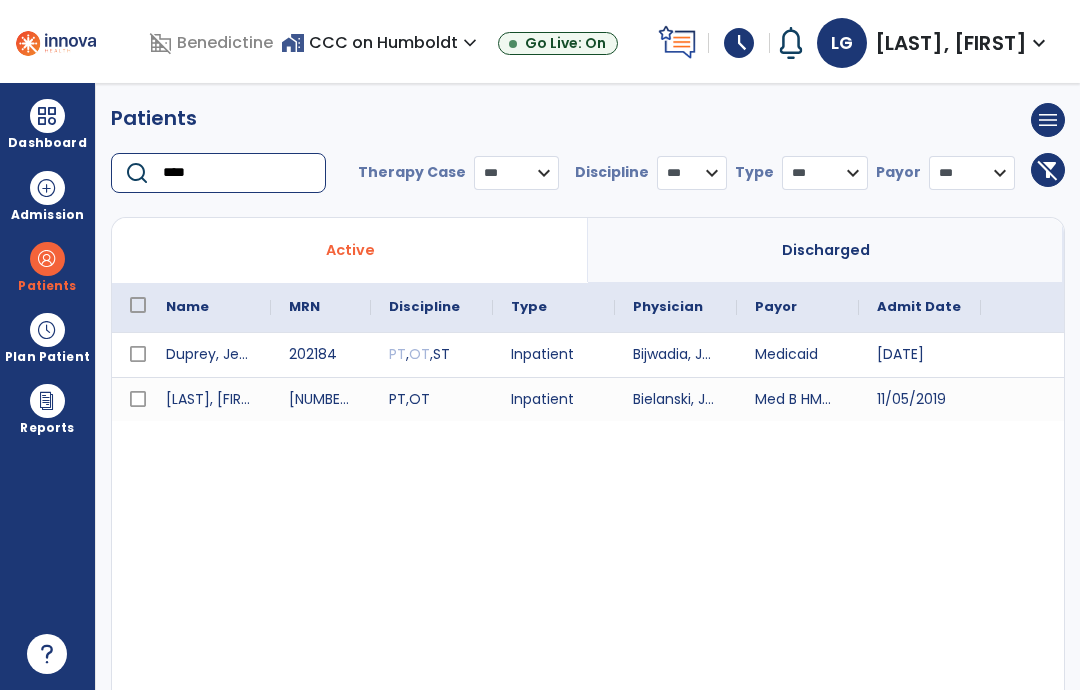type on "****" 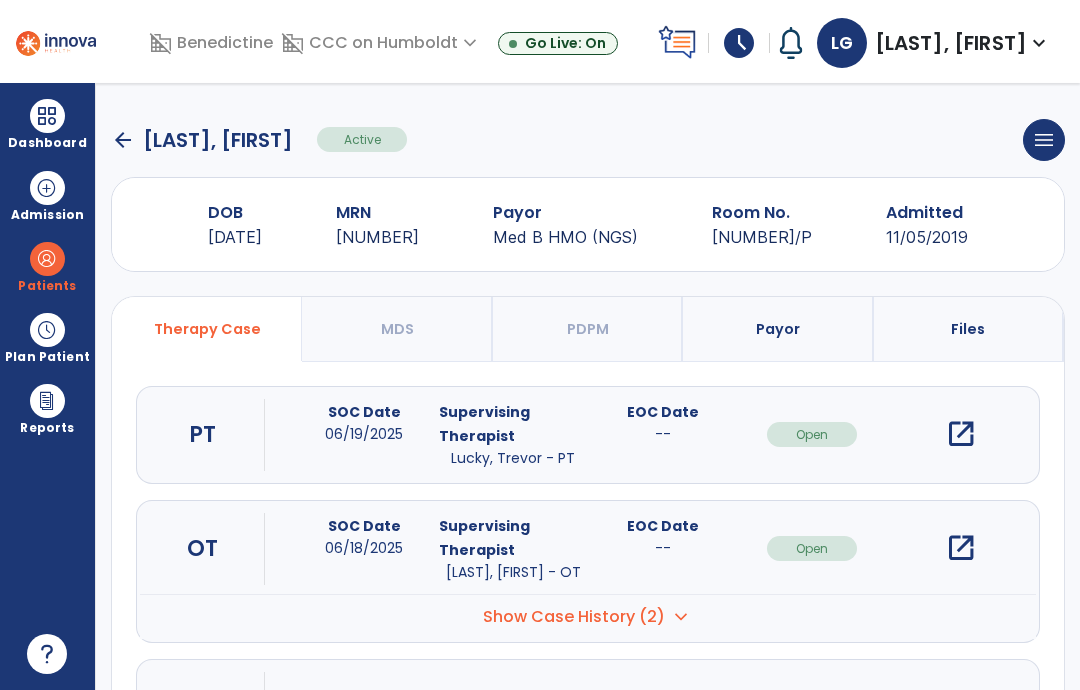 click on "open_in_new" at bounding box center (961, 434) 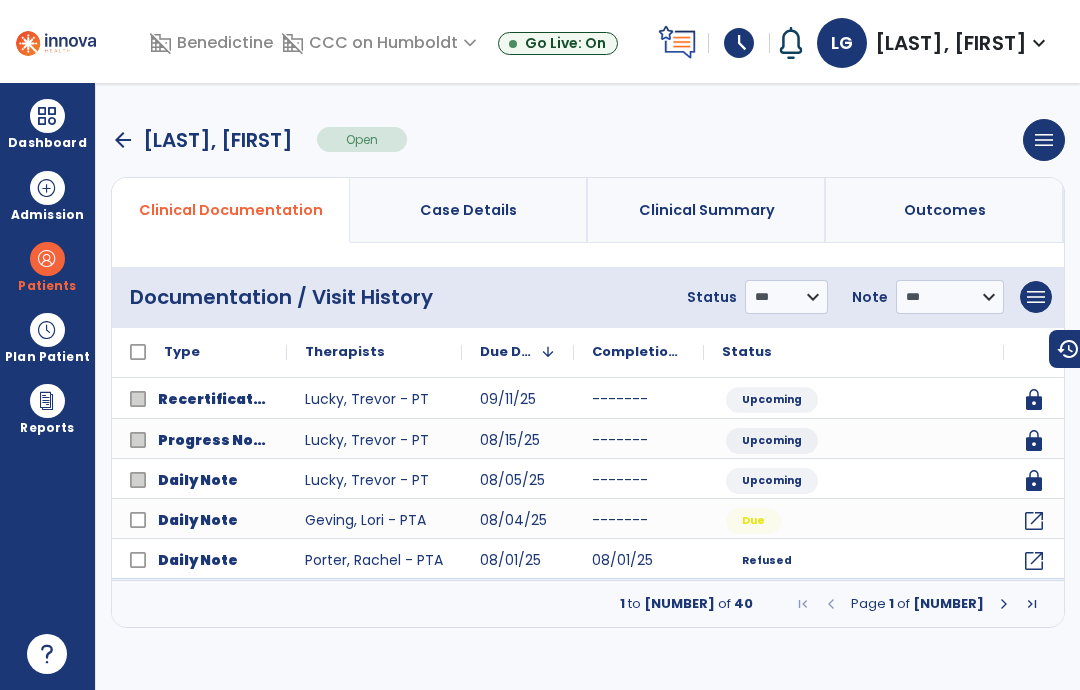click on "open_in_new" 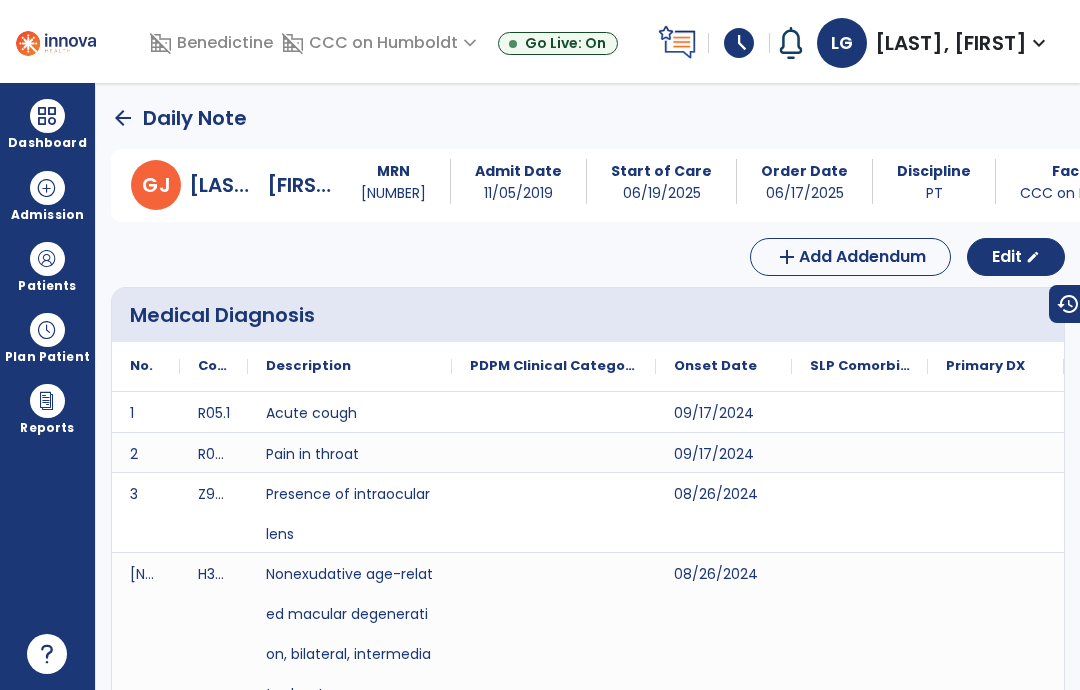scroll, scrollTop: 0, scrollLeft: 0, axis: both 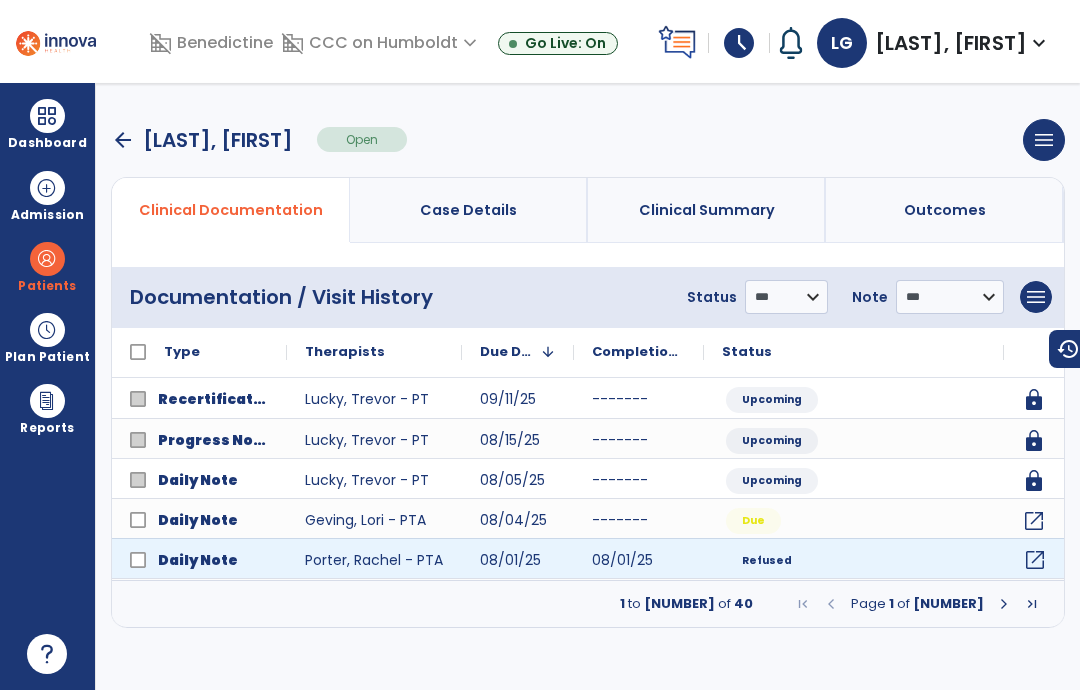 click on "open_in_new" 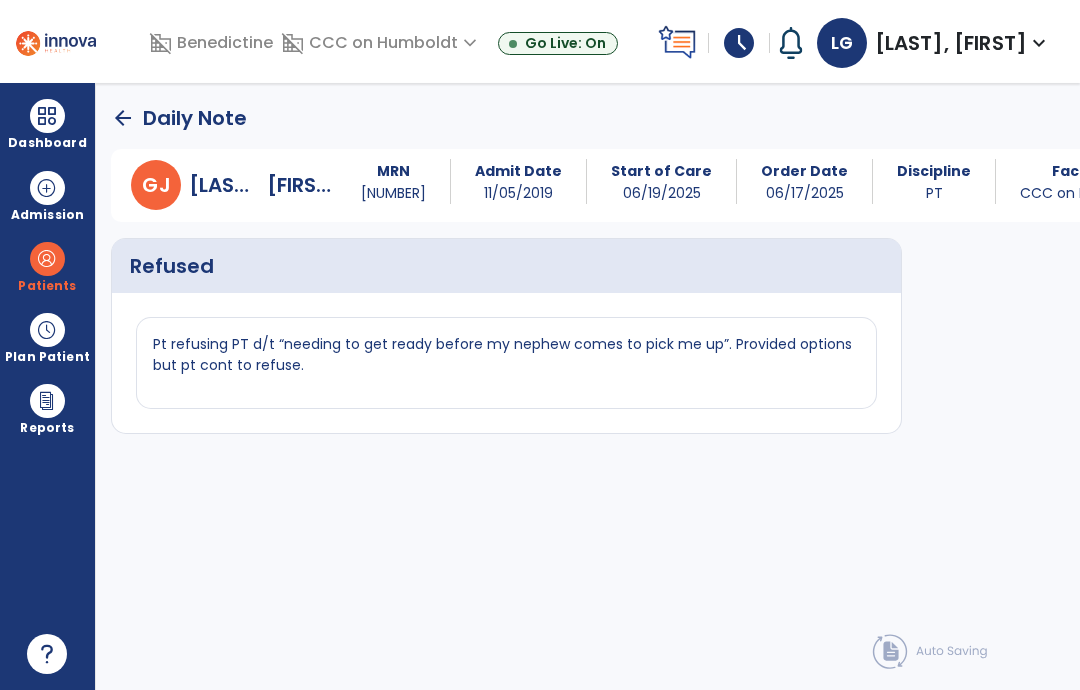 click on "arrow_back" 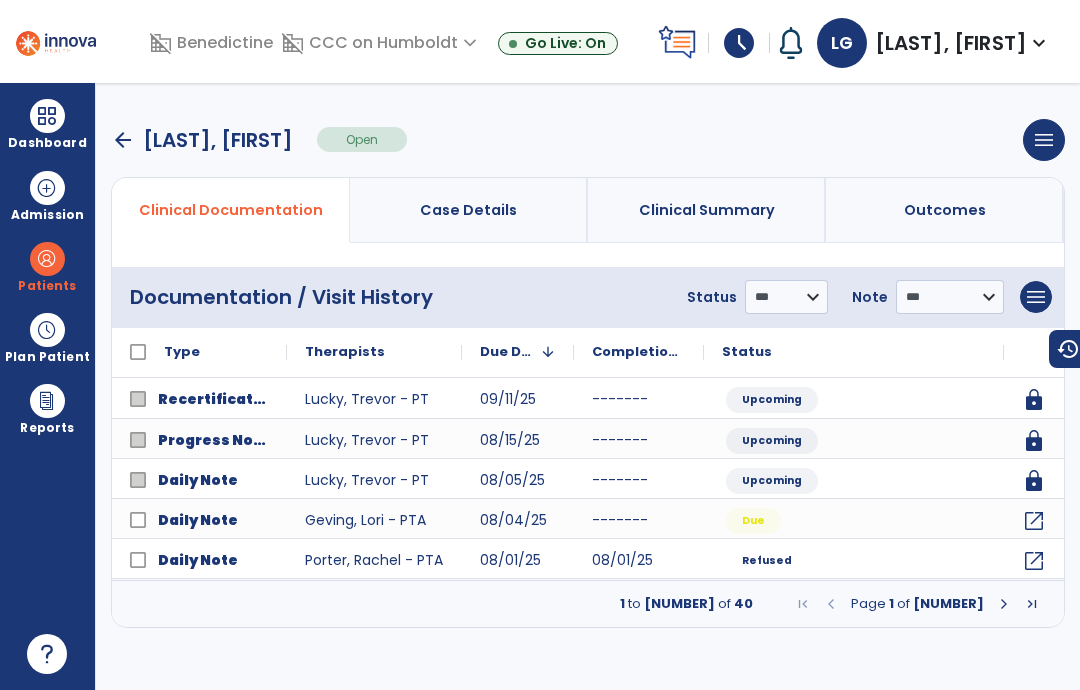 click on "Page
1
of
6" at bounding box center [917, 604] 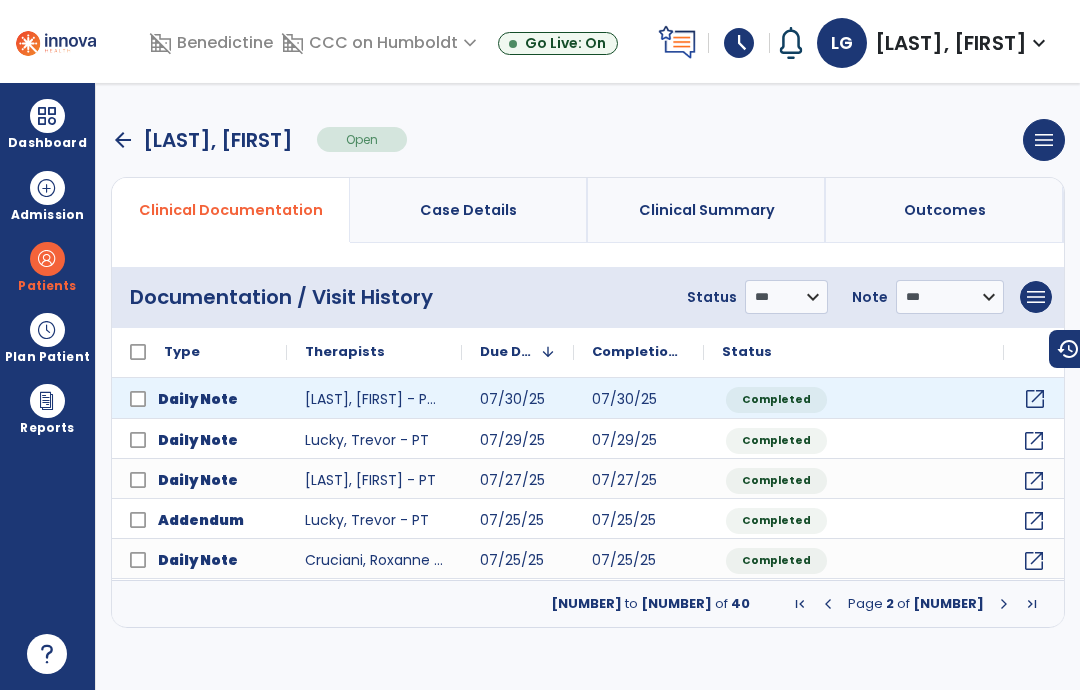 click on "open_in_new" 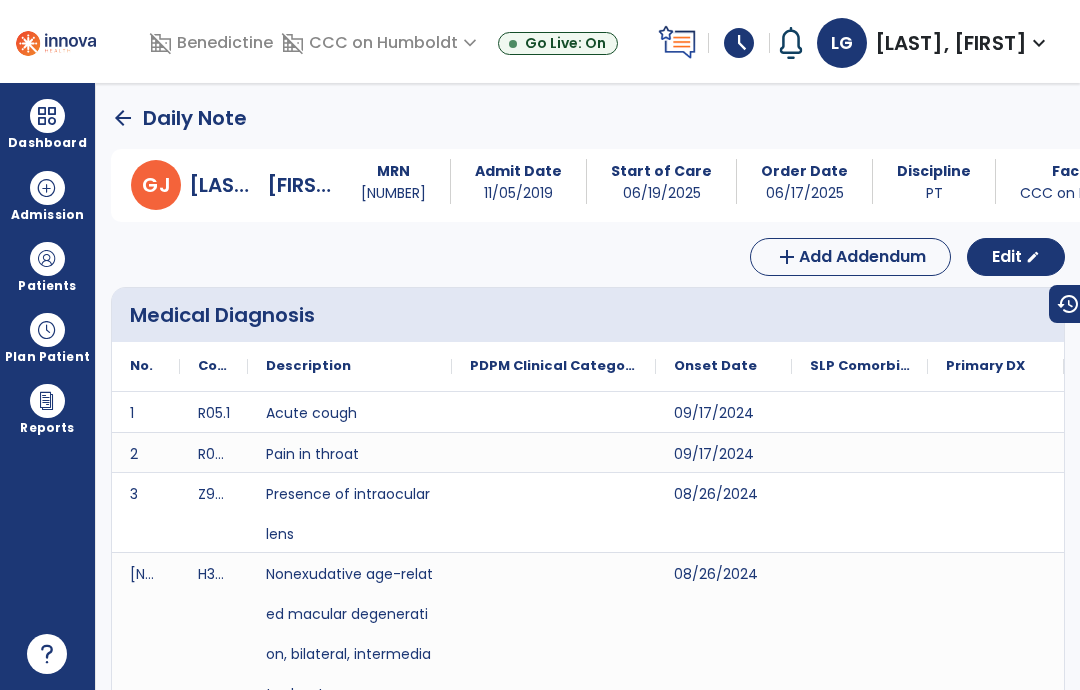 scroll, scrollTop: 0, scrollLeft: 0, axis: both 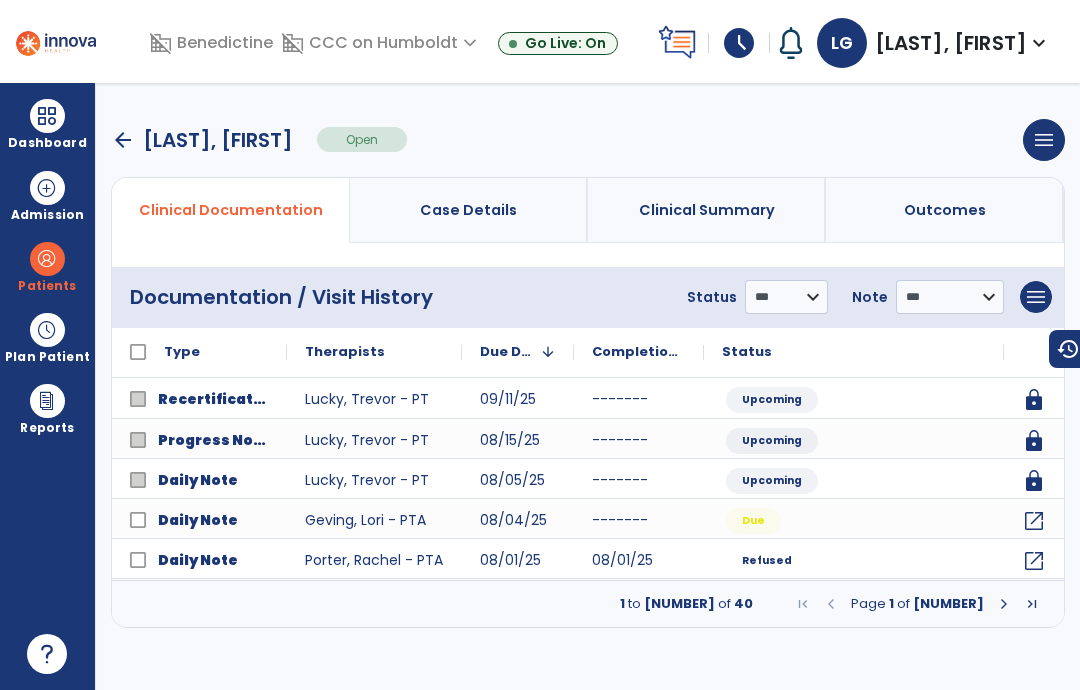 click at bounding box center (1004, 604) 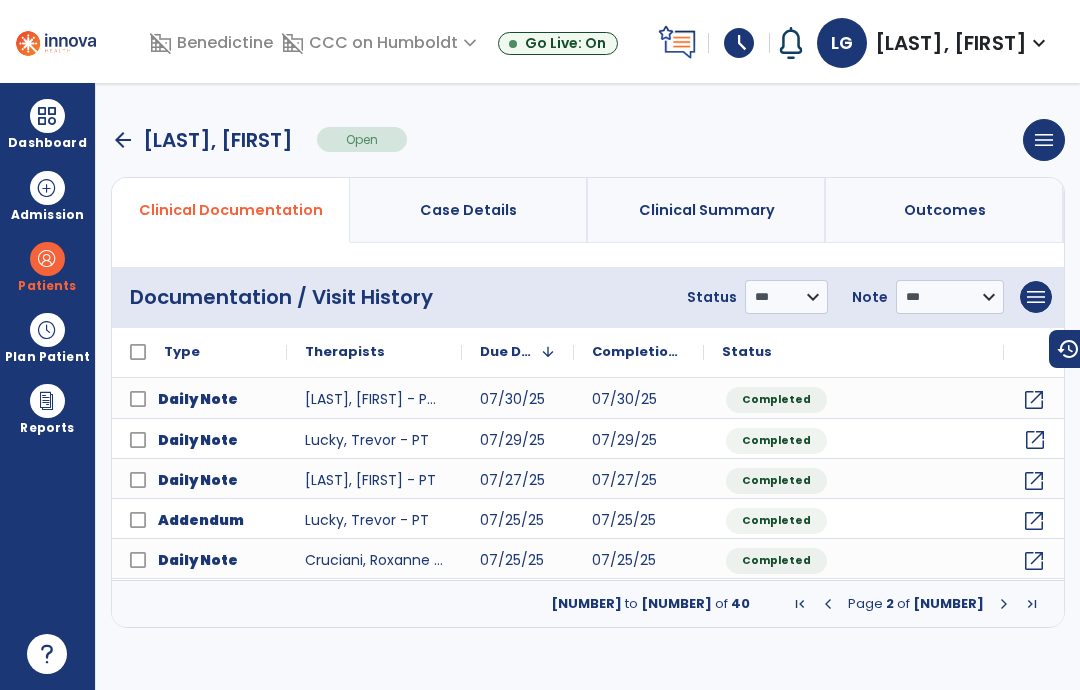 click on "open_in_new" 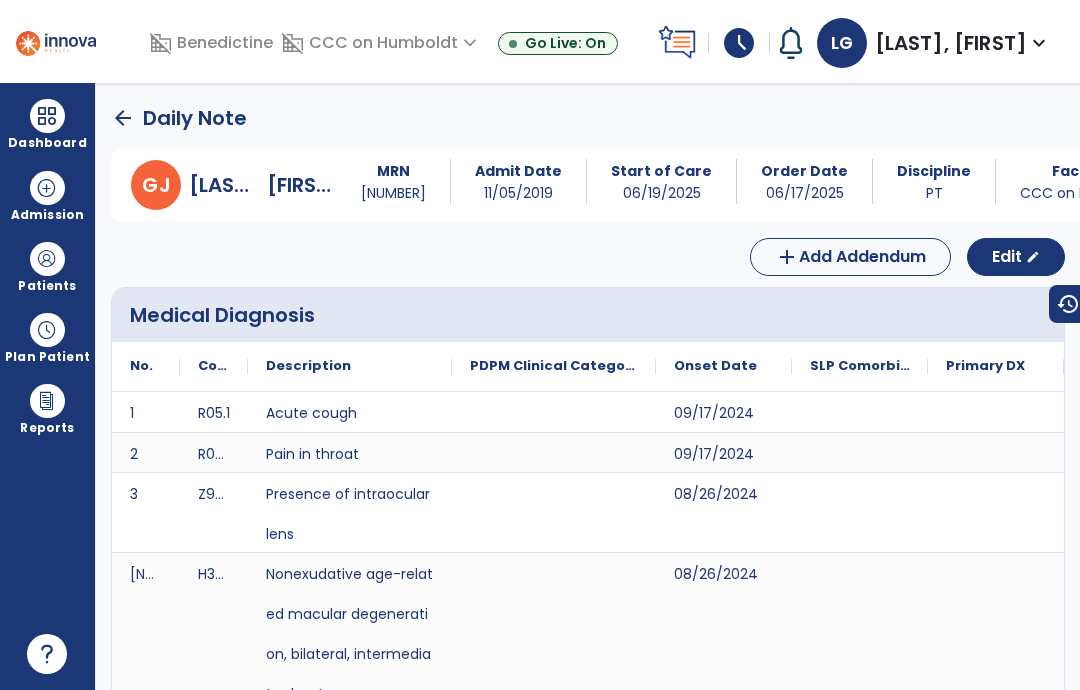 scroll, scrollTop: 0, scrollLeft: 0, axis: both 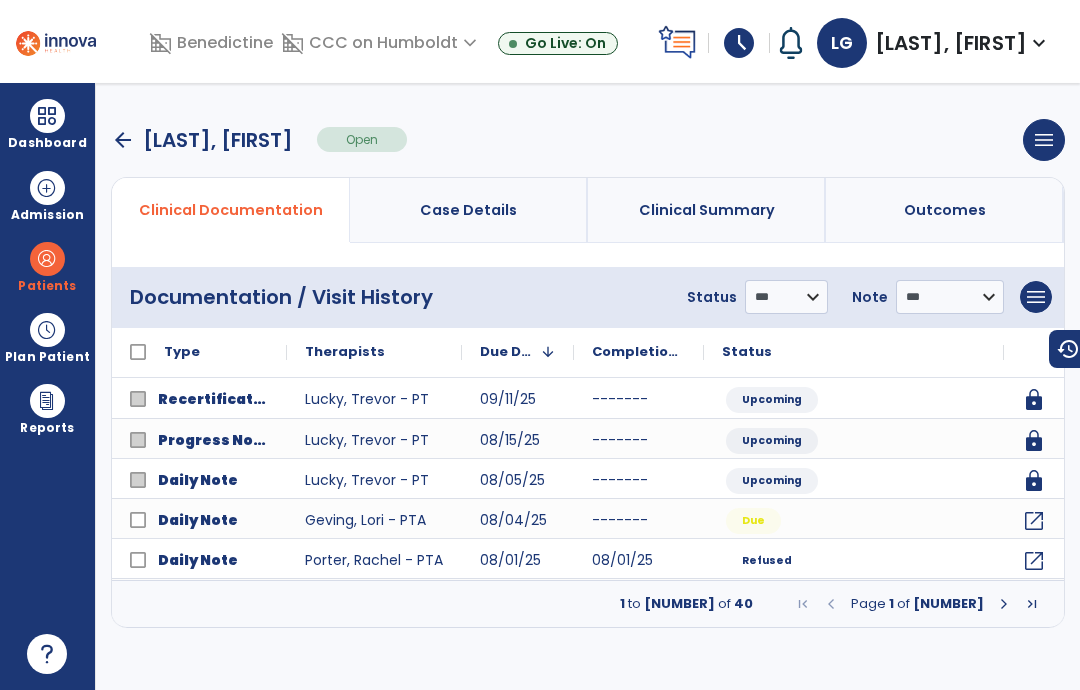 click at bounding box center [1004, 604] 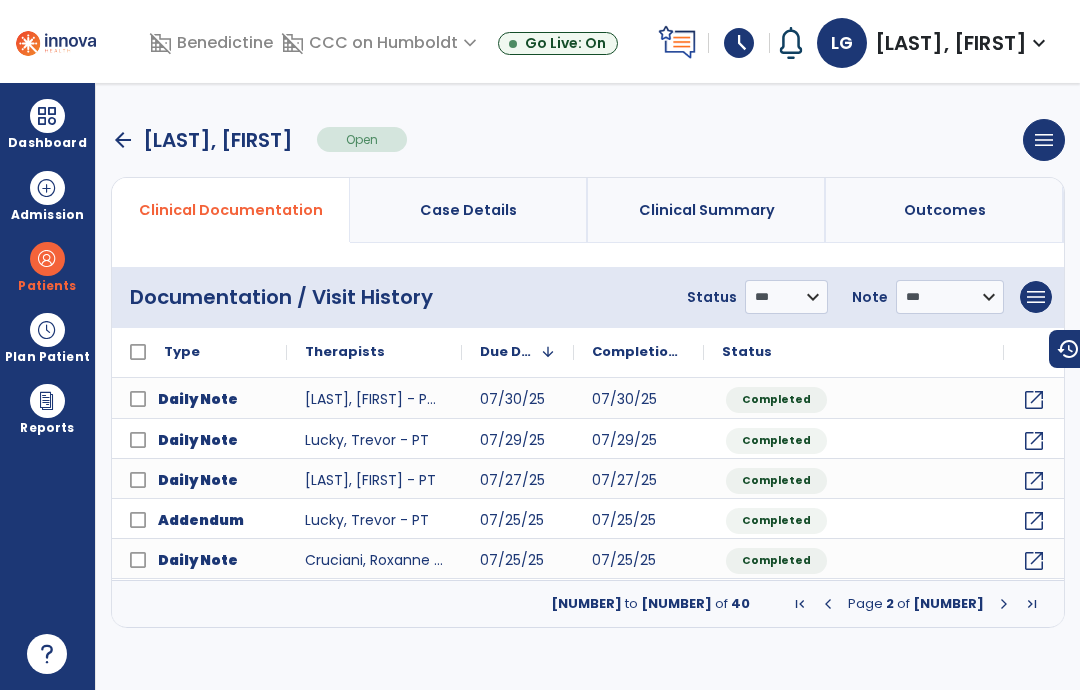 click on "open_in_new" 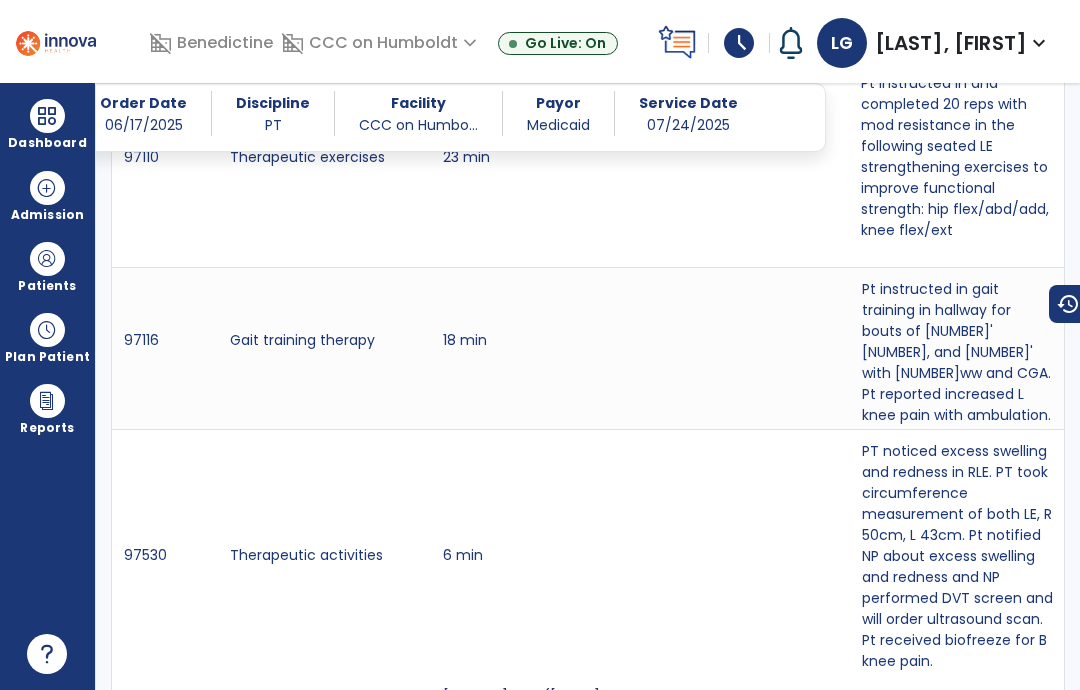 scroll, scrollTop: 5134, scrollLeft: 0, axis: vertical 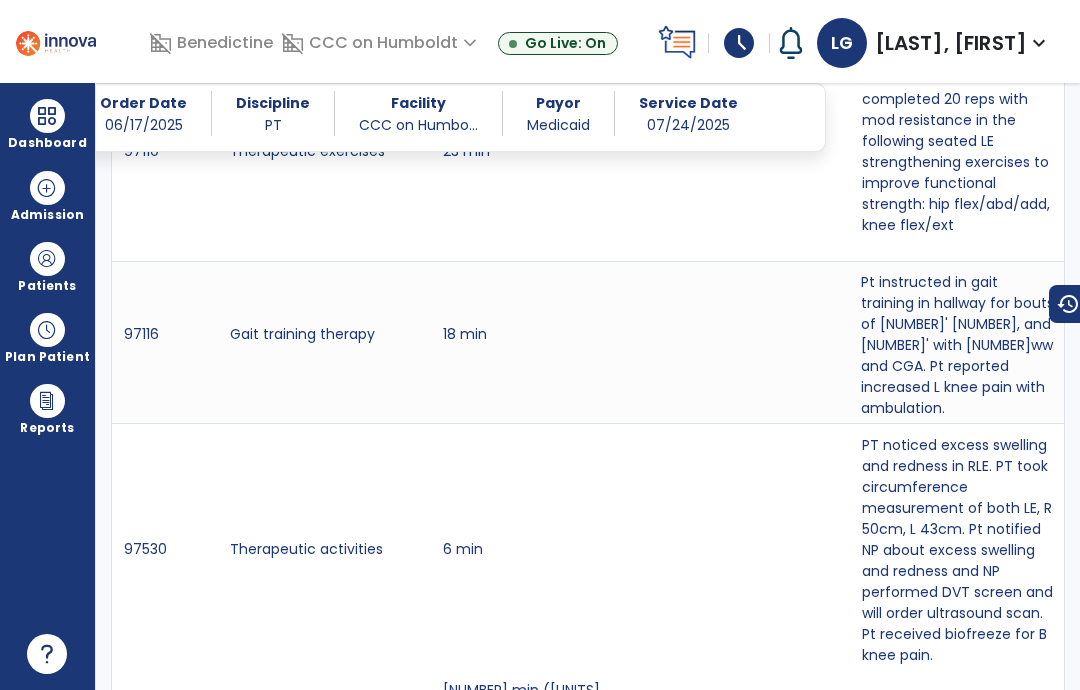 click on "Pt instructed in gait training in hallway for bouts of [NUMBER]' [NUMBER], and [NUMBER]' with [NUMBER]ww and CGA. Pt reported increased L knee pain with ambulation." at bounding box center [957, 342] 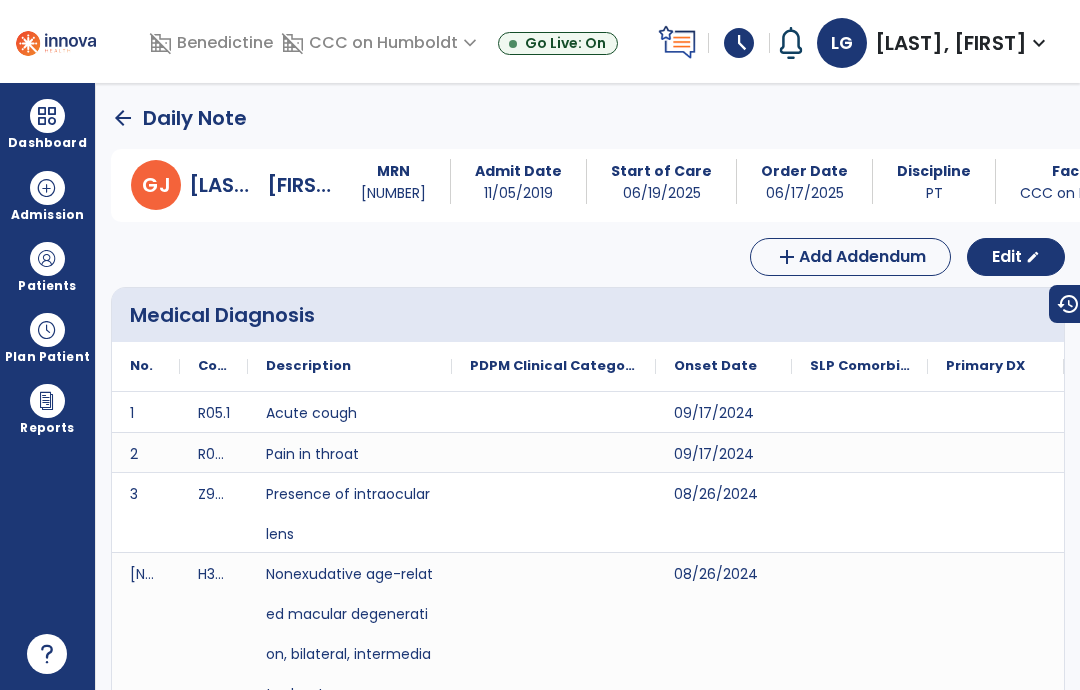 scroll, scrollTop: 0, scrollLeft: 0, axis: both 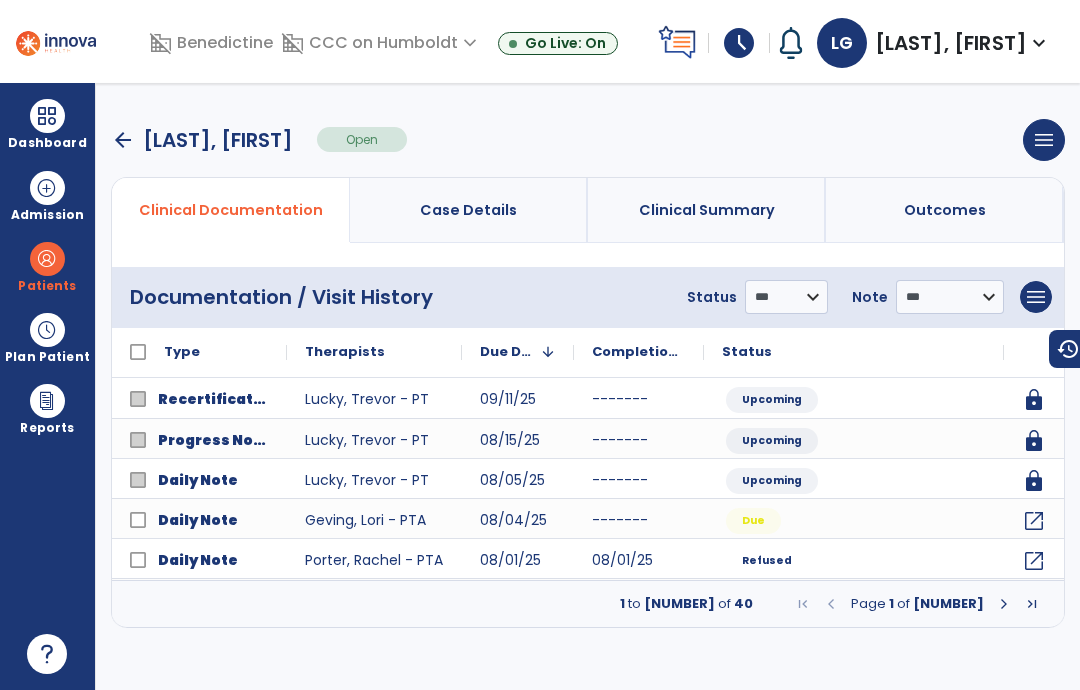 click at bounding box center (1004, 604) 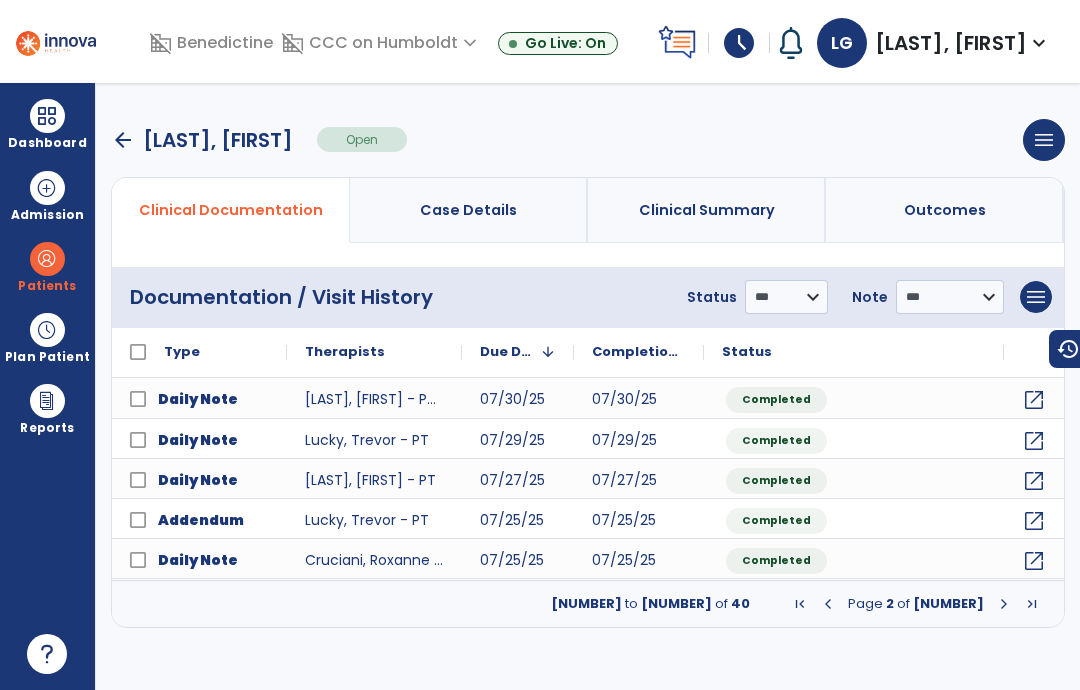 click at bounding box center (1004, 604) 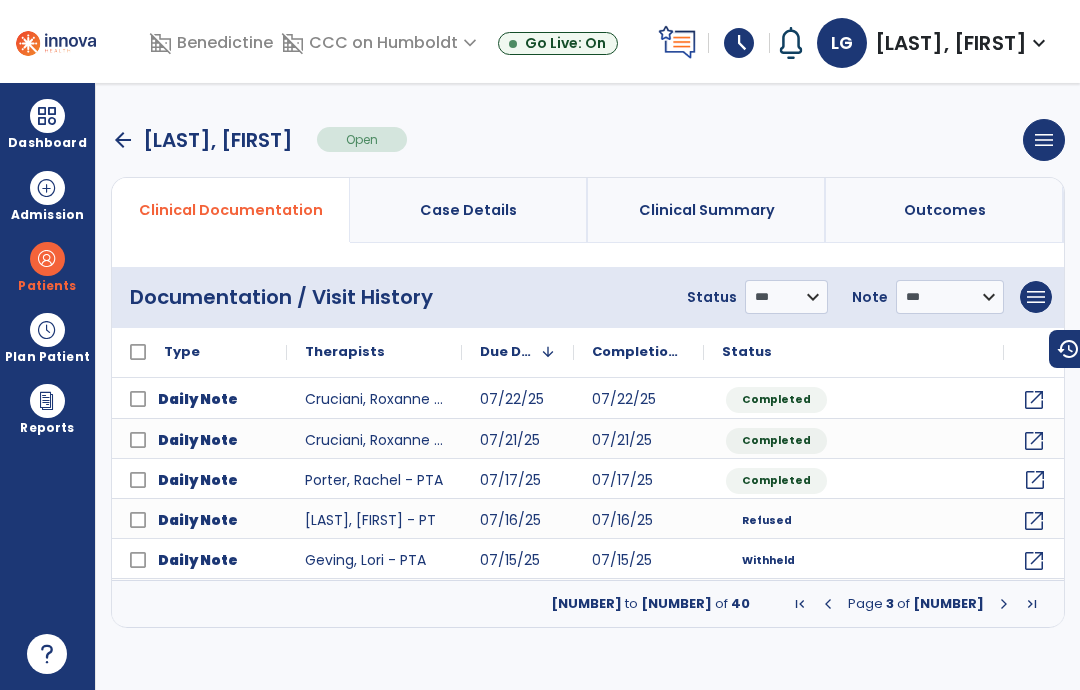 click on "open_in_new" 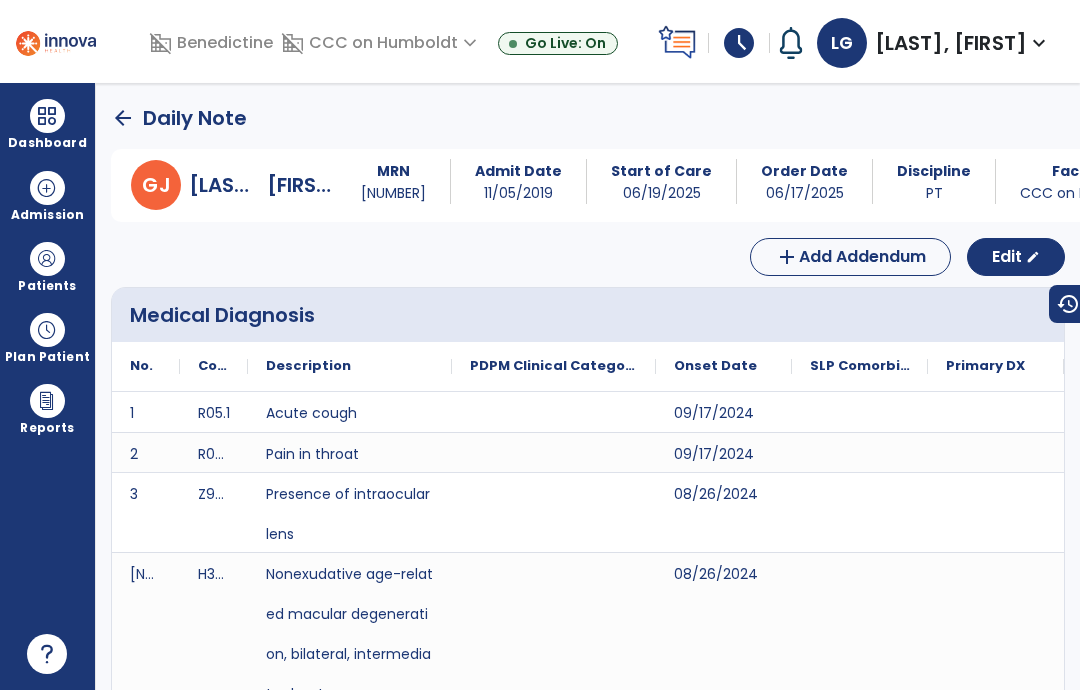 scroll, scrollTop: 0, scrollLeft: 0, axis: both 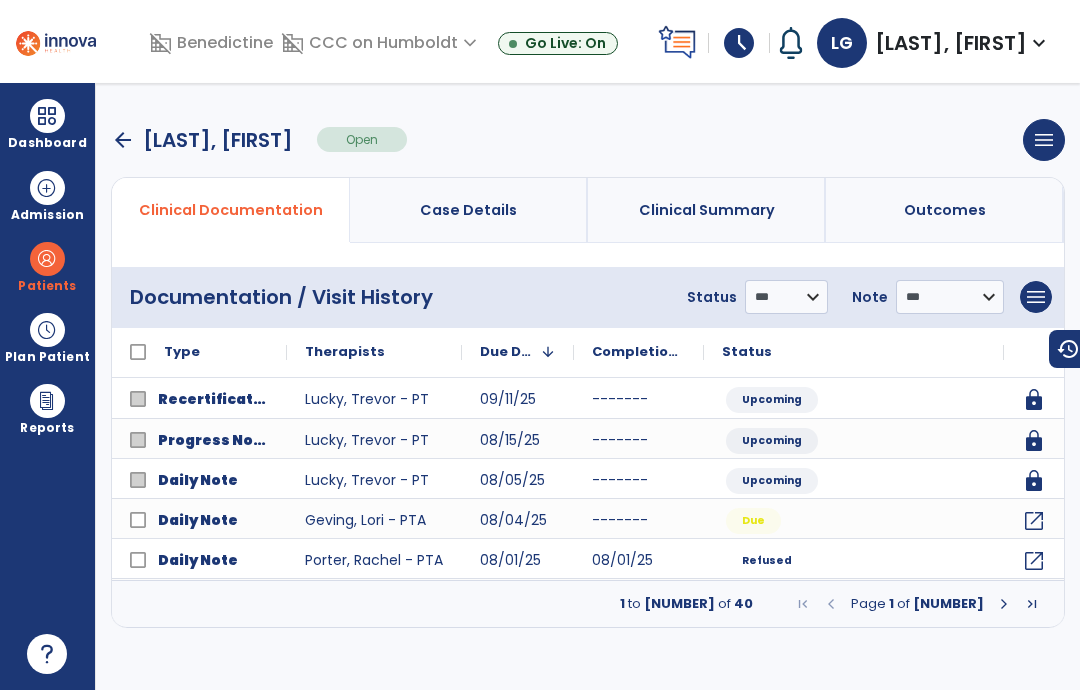 click at bounding box center (1004, 604) 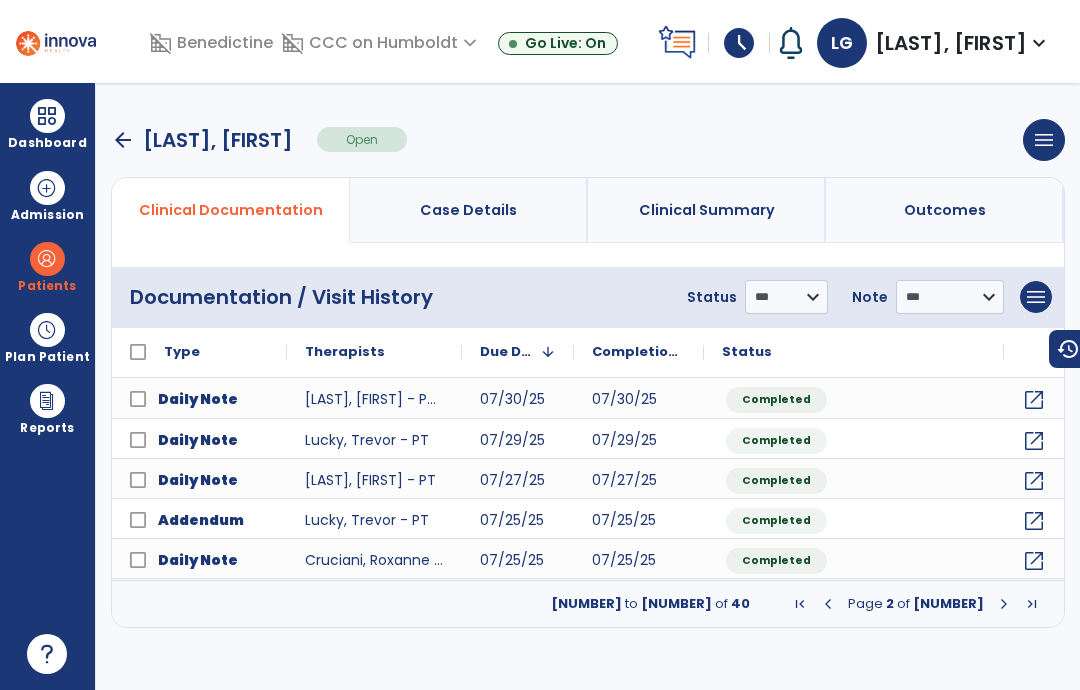 click at bounding box center [1004, 604] 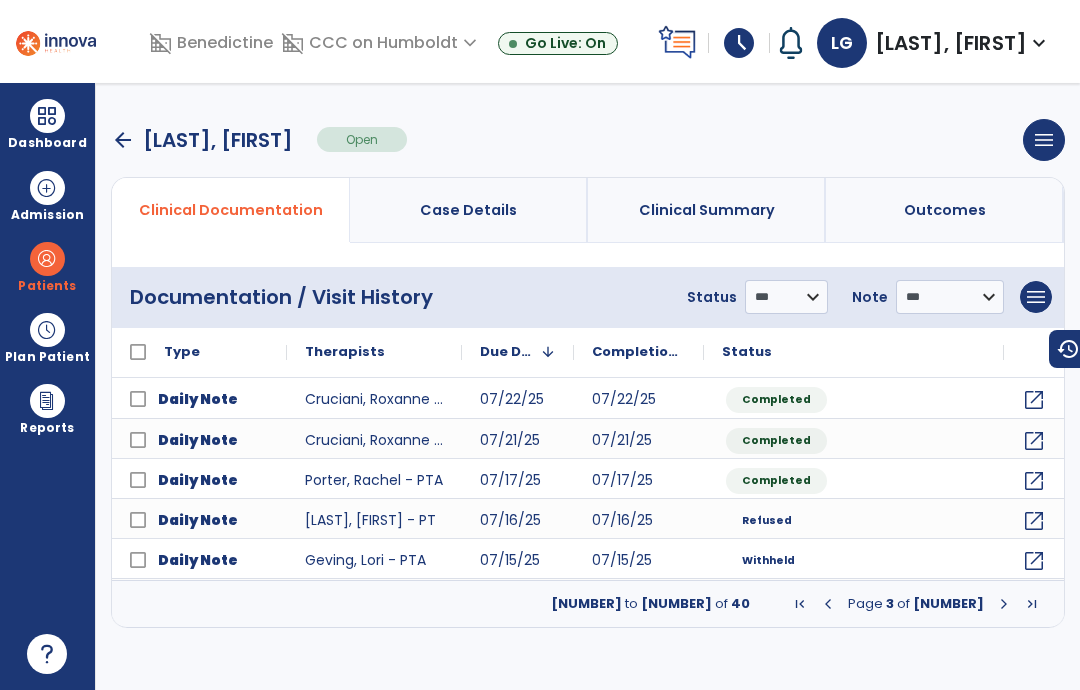 click at bounding box center (1004, 604) 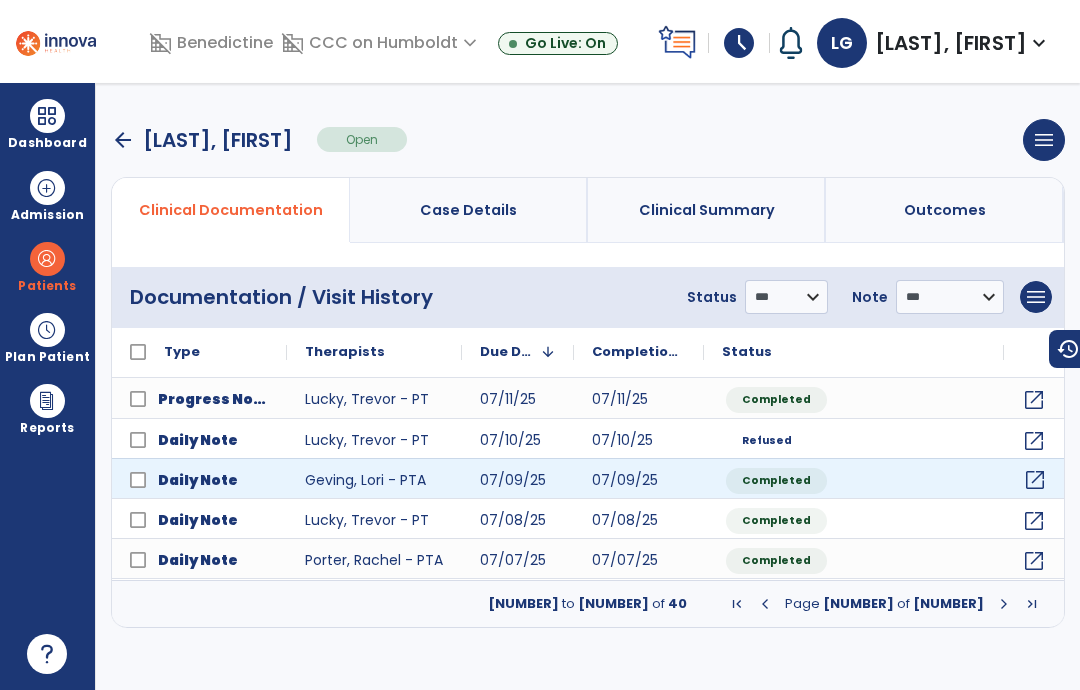 click on "open_in_new" 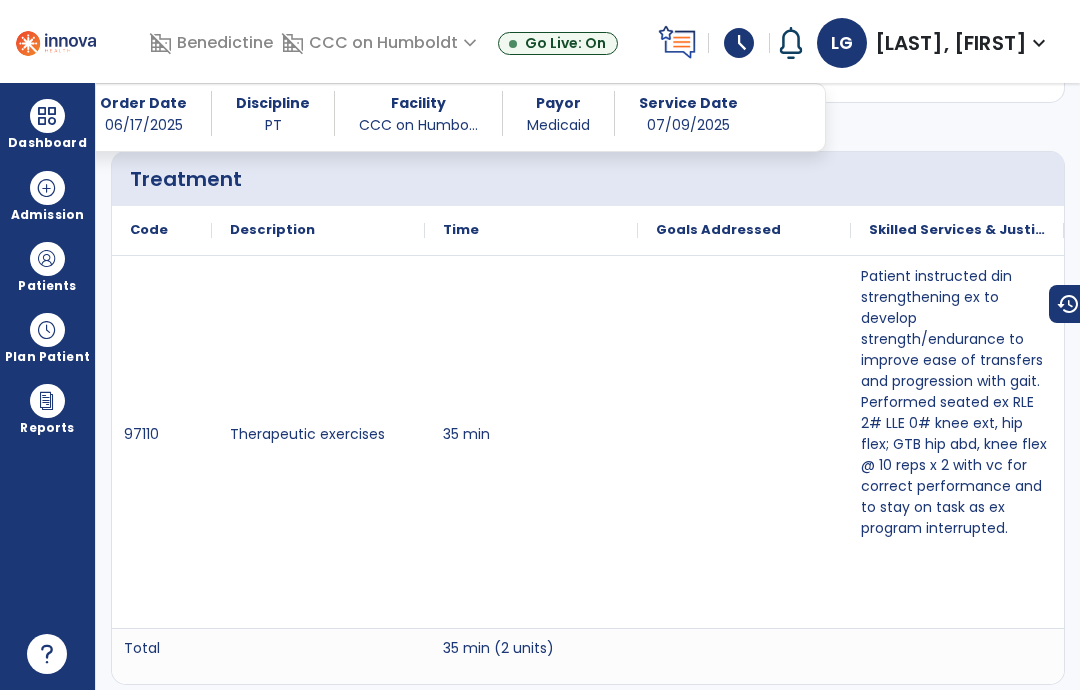 scroll, scrollTop: 4938, scrollLeft: 0, axis: vertical 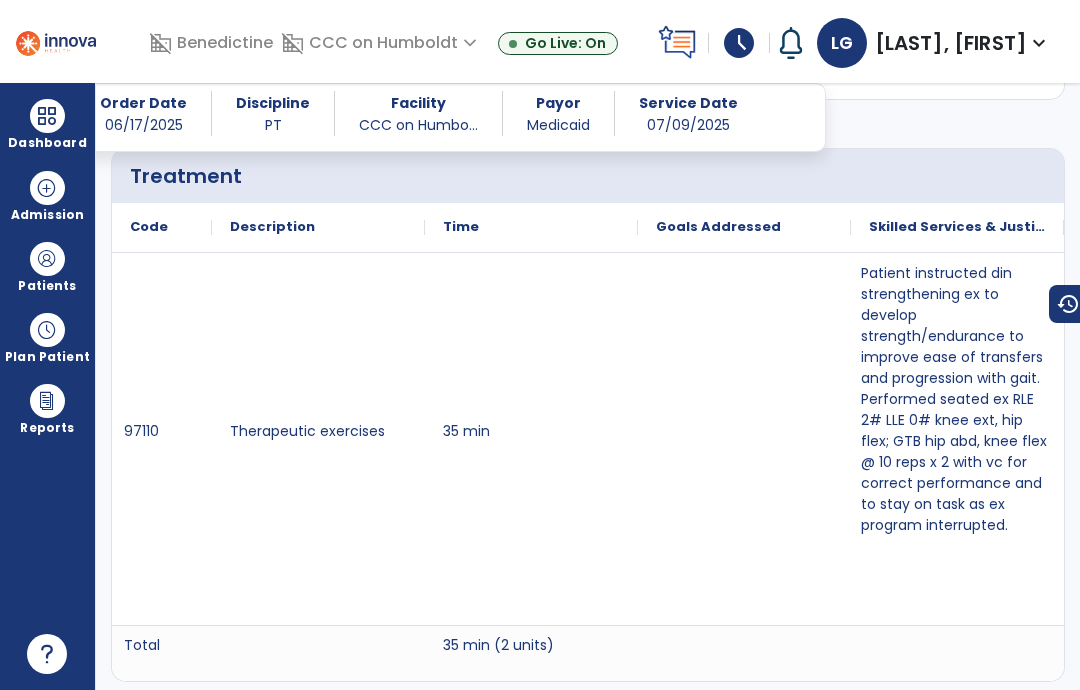 click at bounding box center (47, 259) 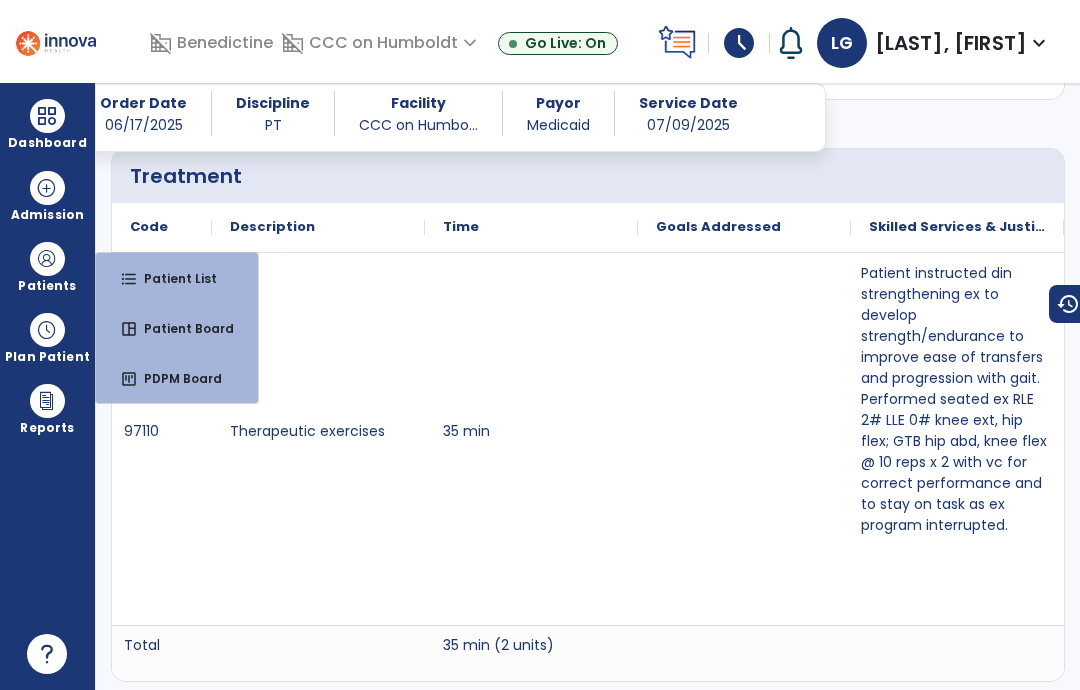 click on "format_list_bulleted  Patient List" at bounding box center [177, 278] 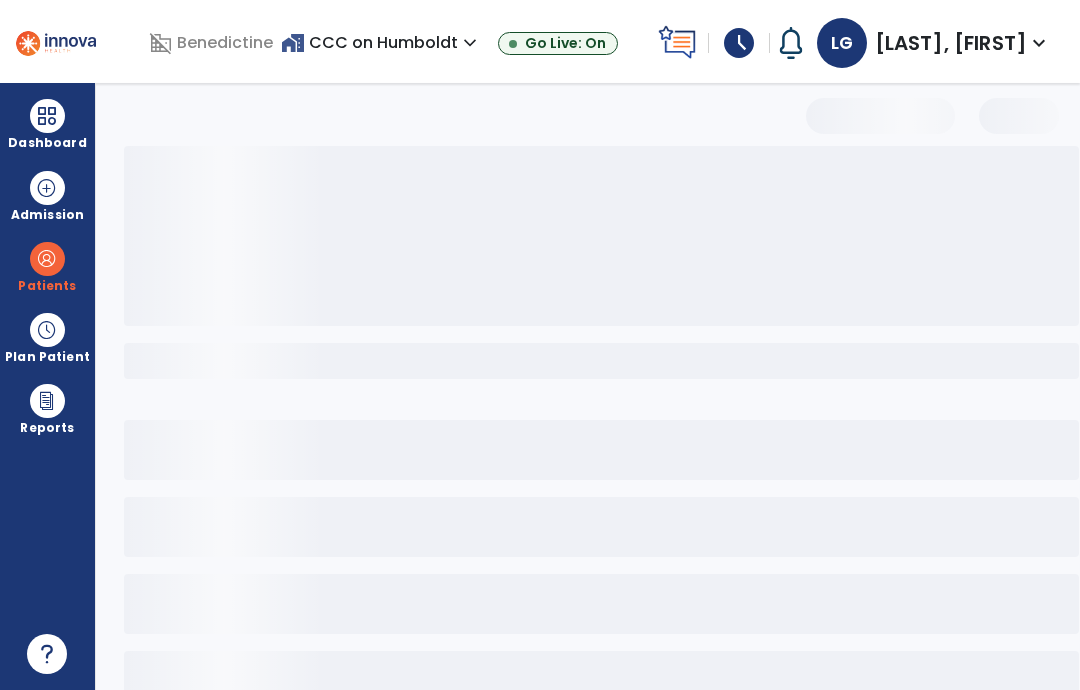 scroll, scrollTop: 0, scrollLeft: 0, axis: both 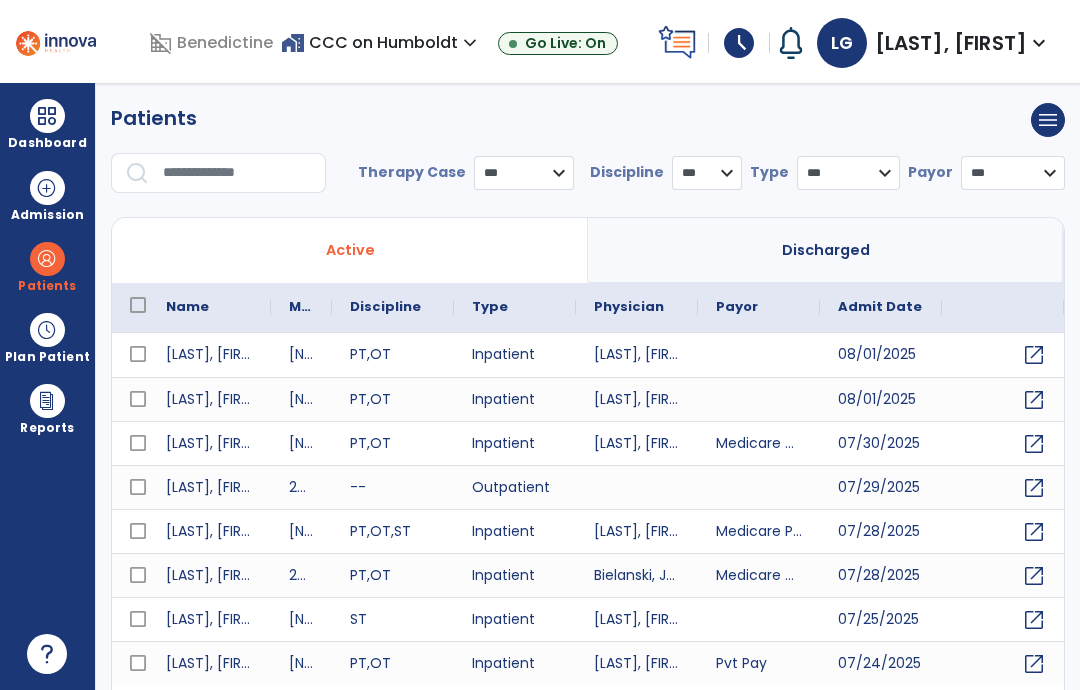 click at bounding box center (237, 173) 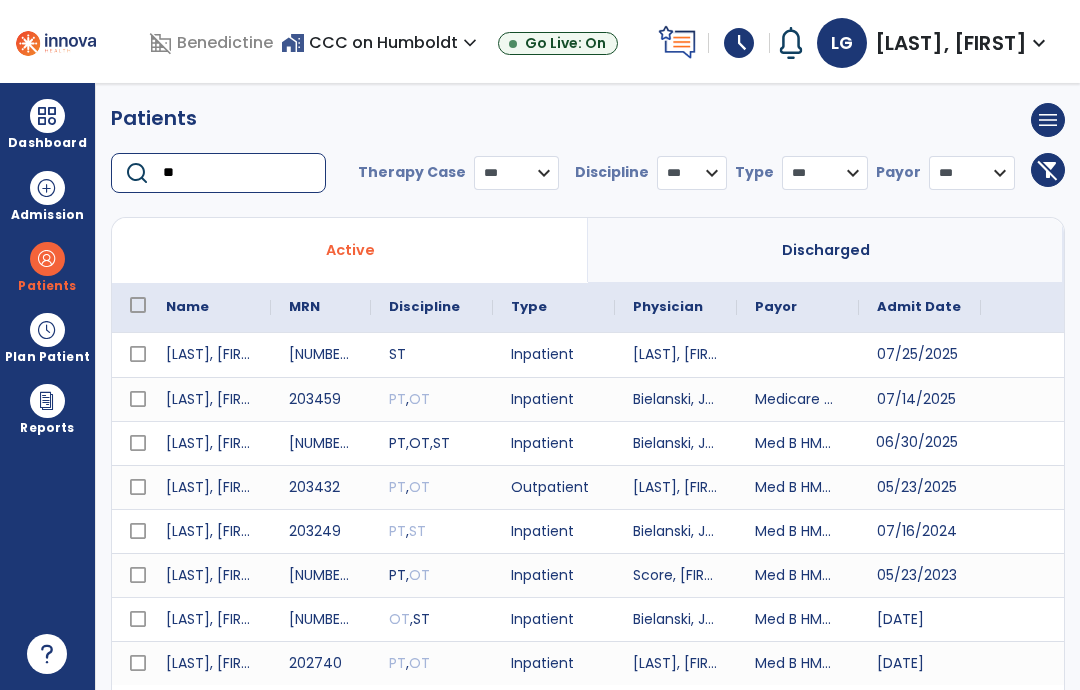 type on "**" 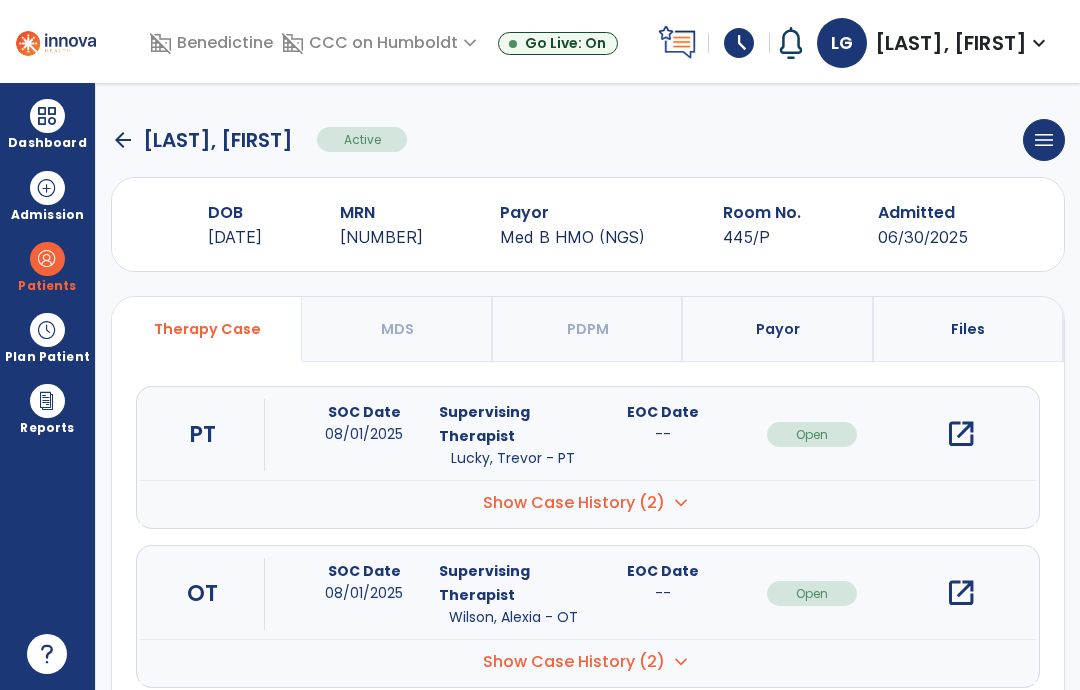click on "open_in_new" at bounding box center (961, 434) 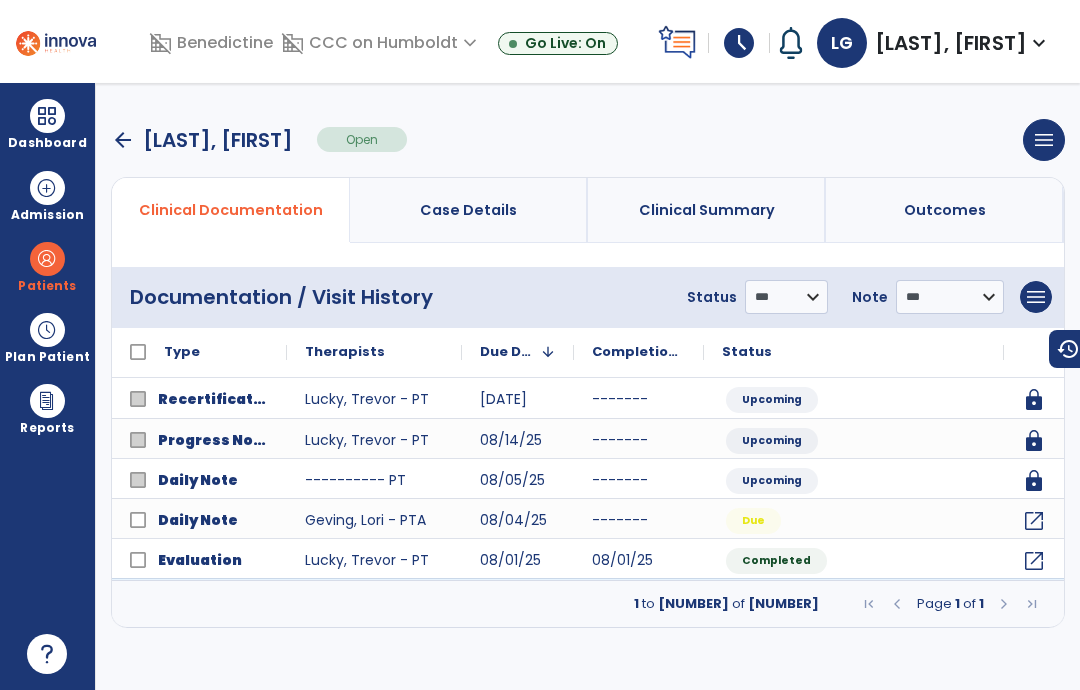 click on "open_in_new" 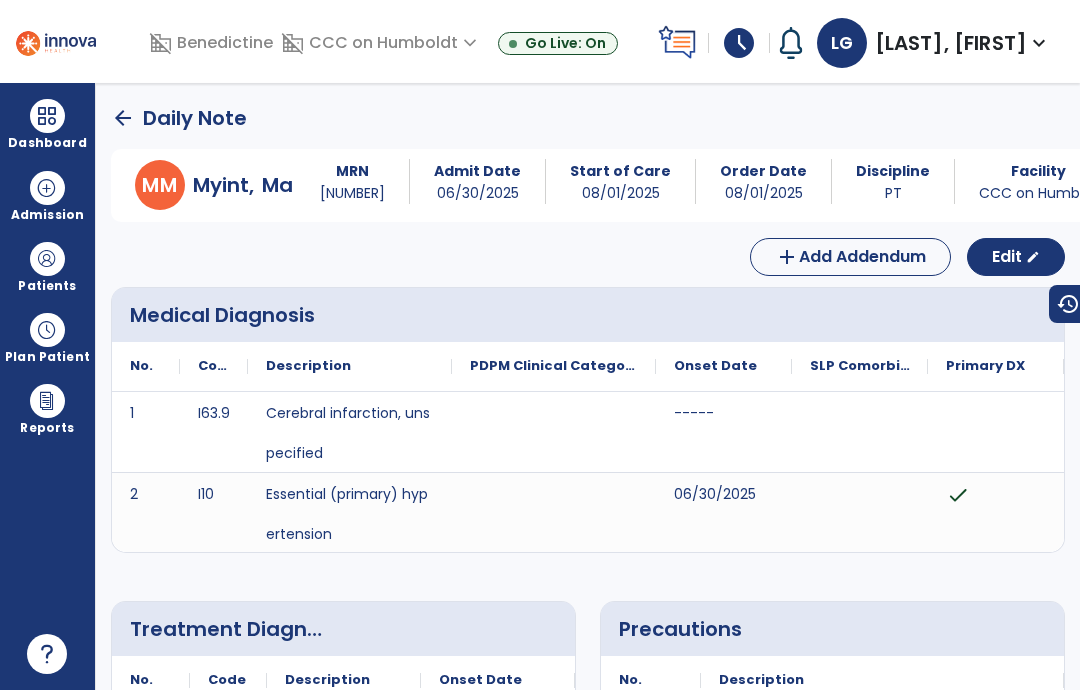 scroll, scrollTop: 0, scrollLeft: 0, axis: both 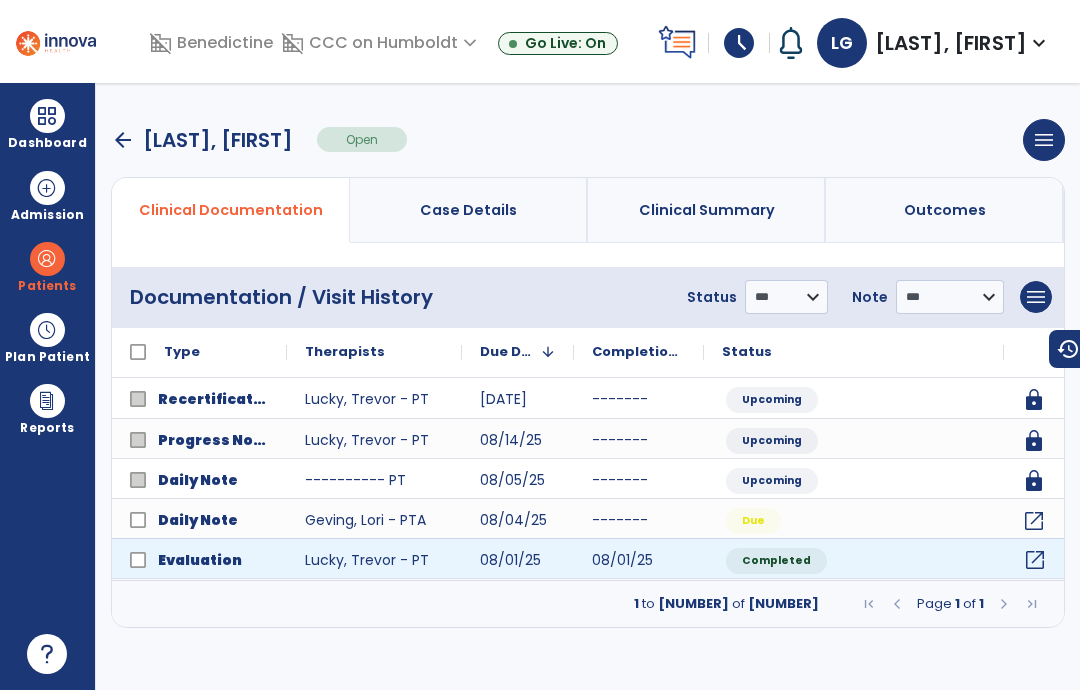 click on "open_in_new" 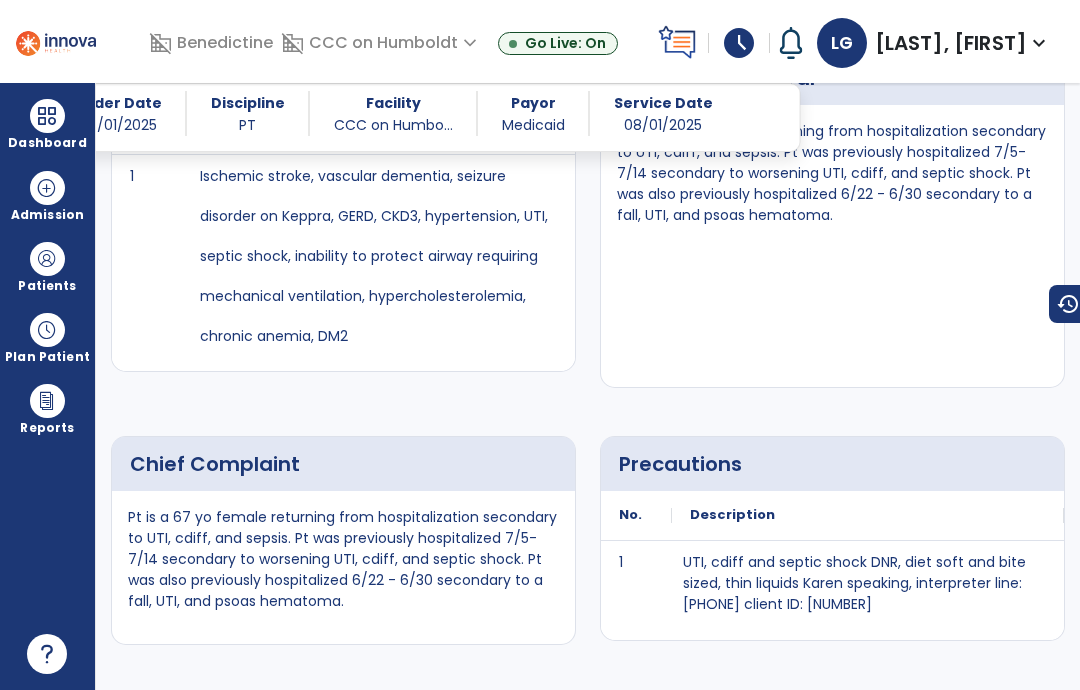 scroll, scrollTop: 812, scrollLeft: 0, axis: vertical 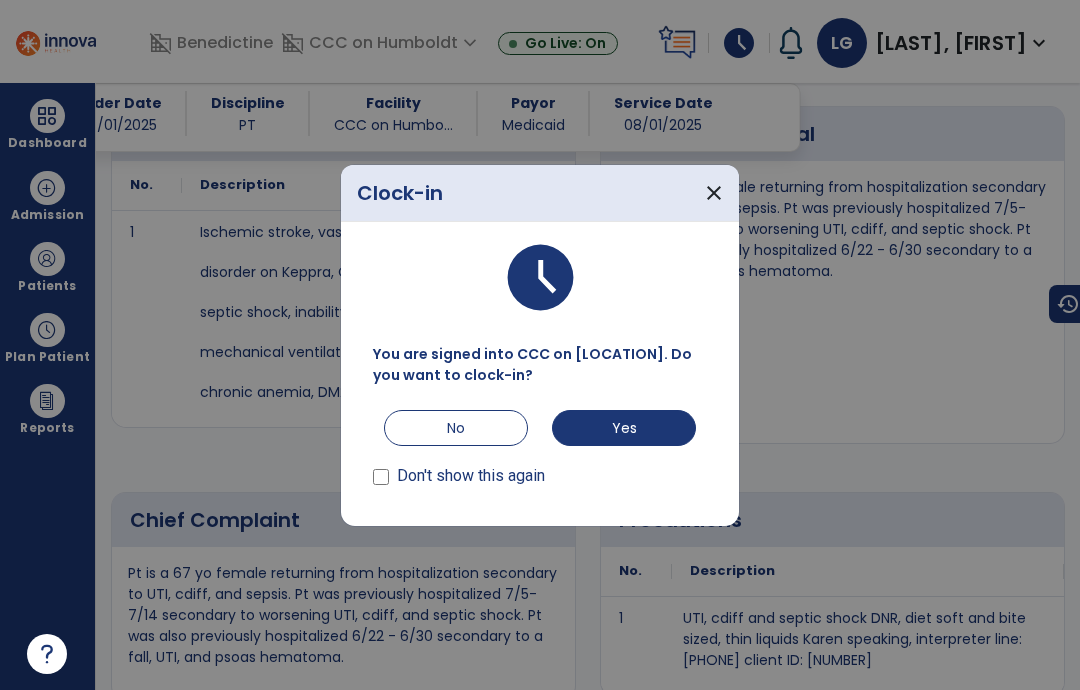 click on "No" at bounding box center (456, 428) 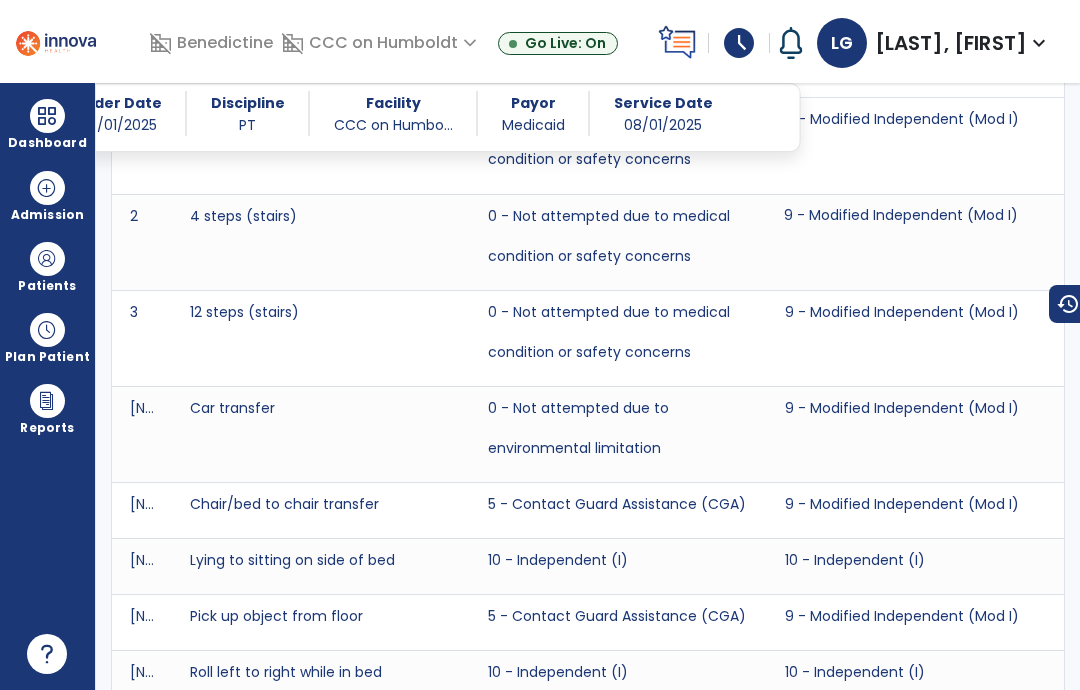 scroll, scrollTop: 3162, scrollLeft: 0, axis: vertical 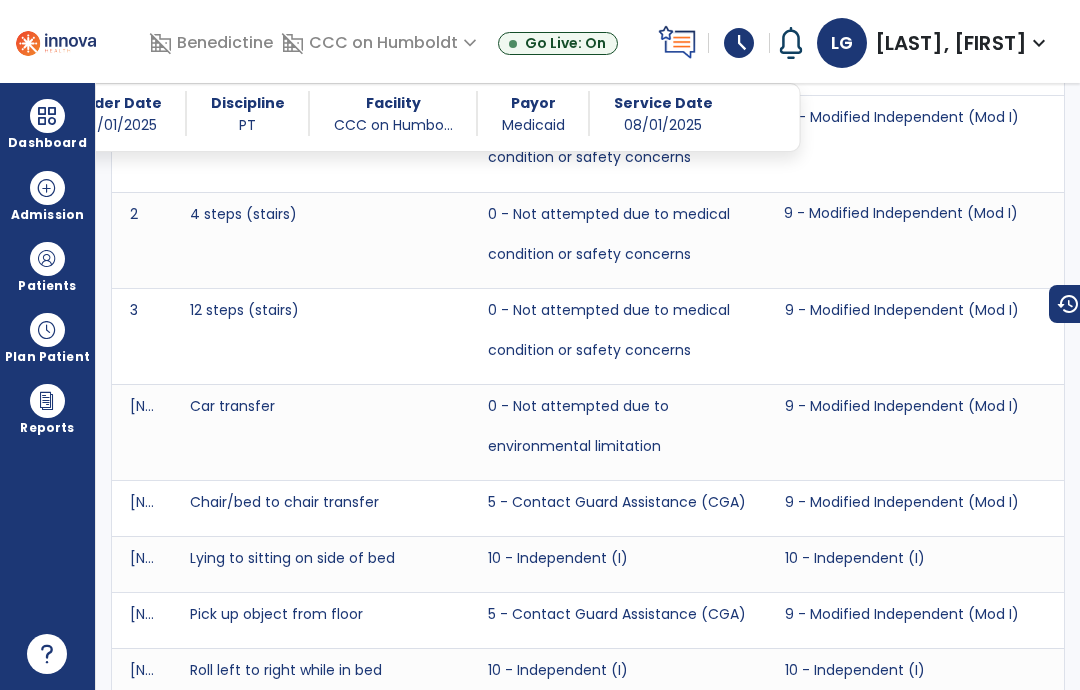 click on "Dashboard" at bounding box center (47, 124) 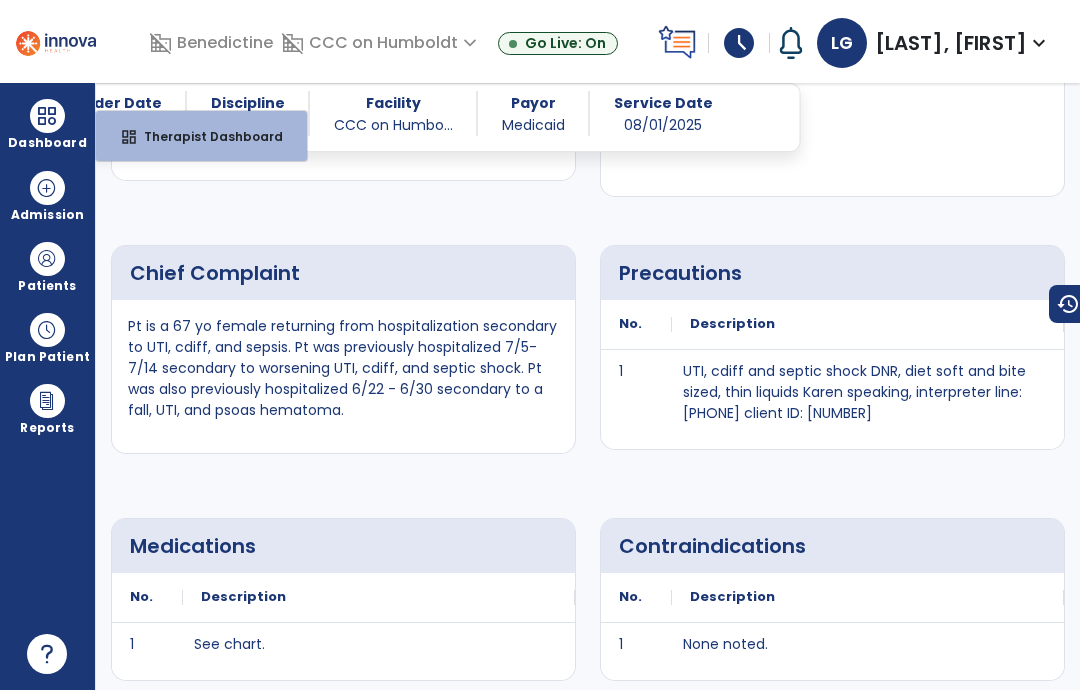click at bounding box center (47, 259) 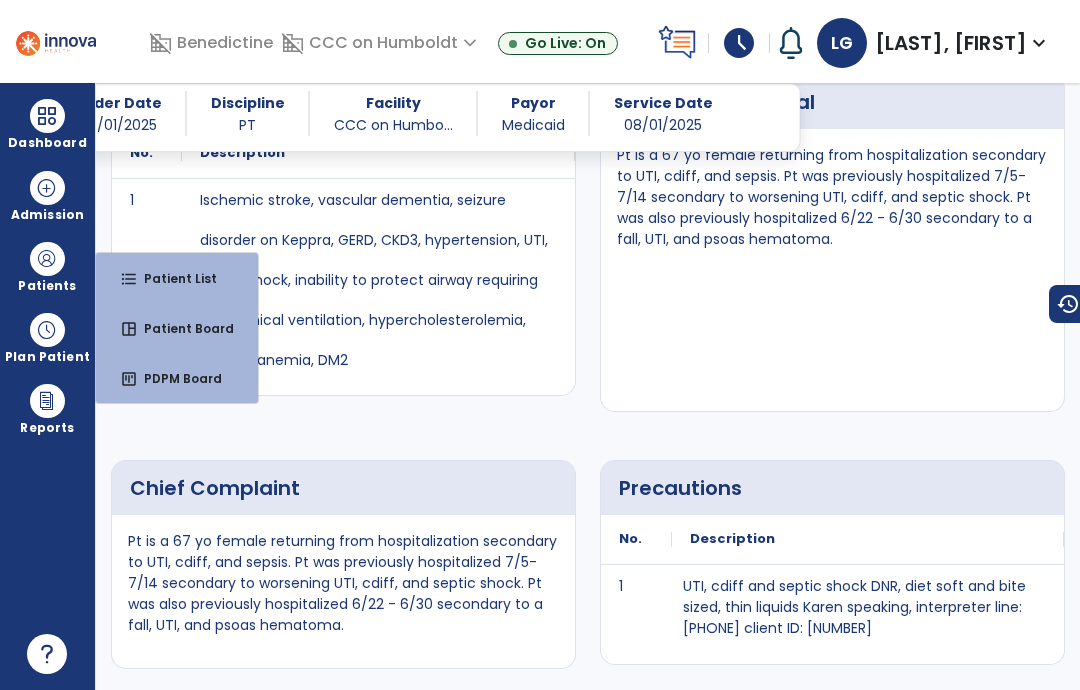 scroll, scrollTop: 786, scrollLeft: 0, axis: vertical 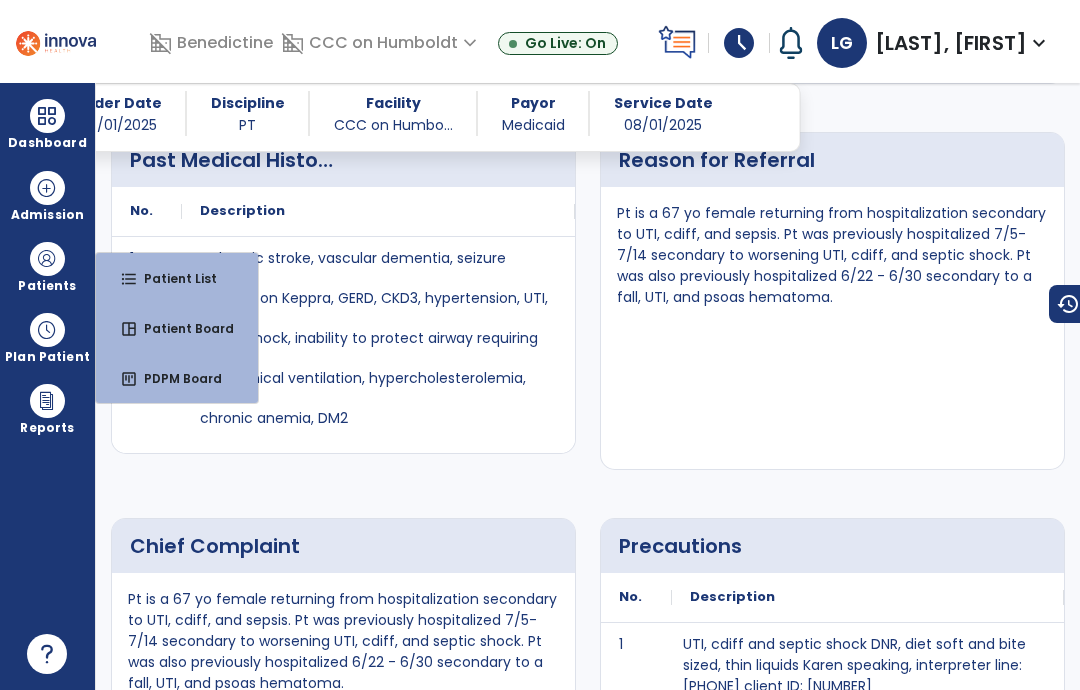 click on "Patient List" at bounding box center [172, 278] 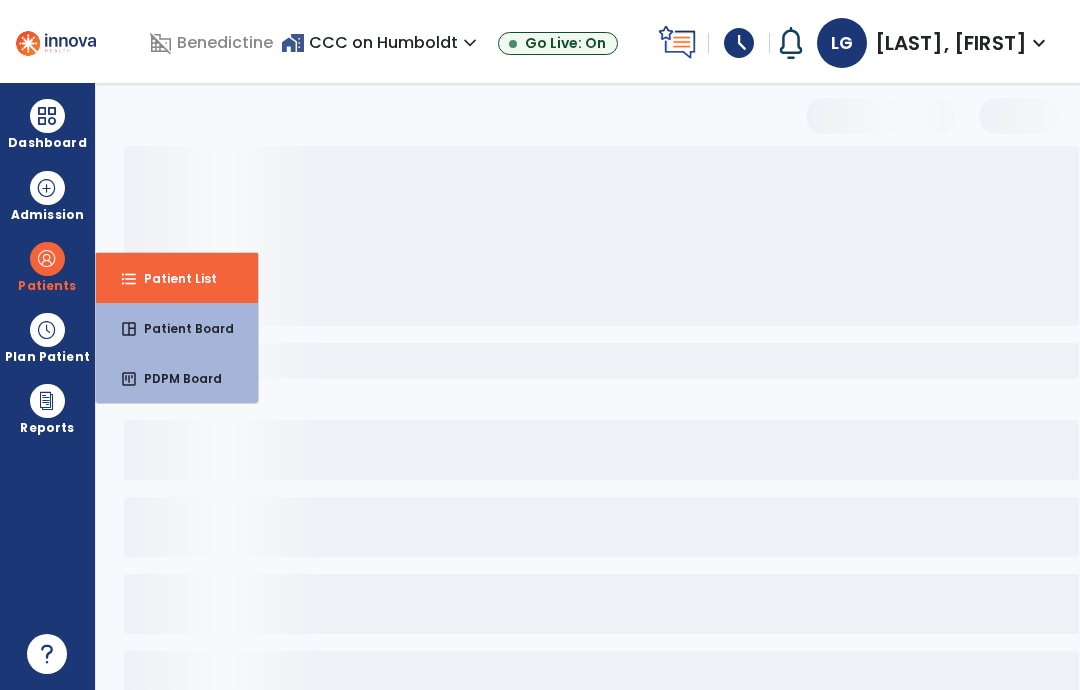 scroll, scrollTop: 0, scrollLeft: 0, axis: both 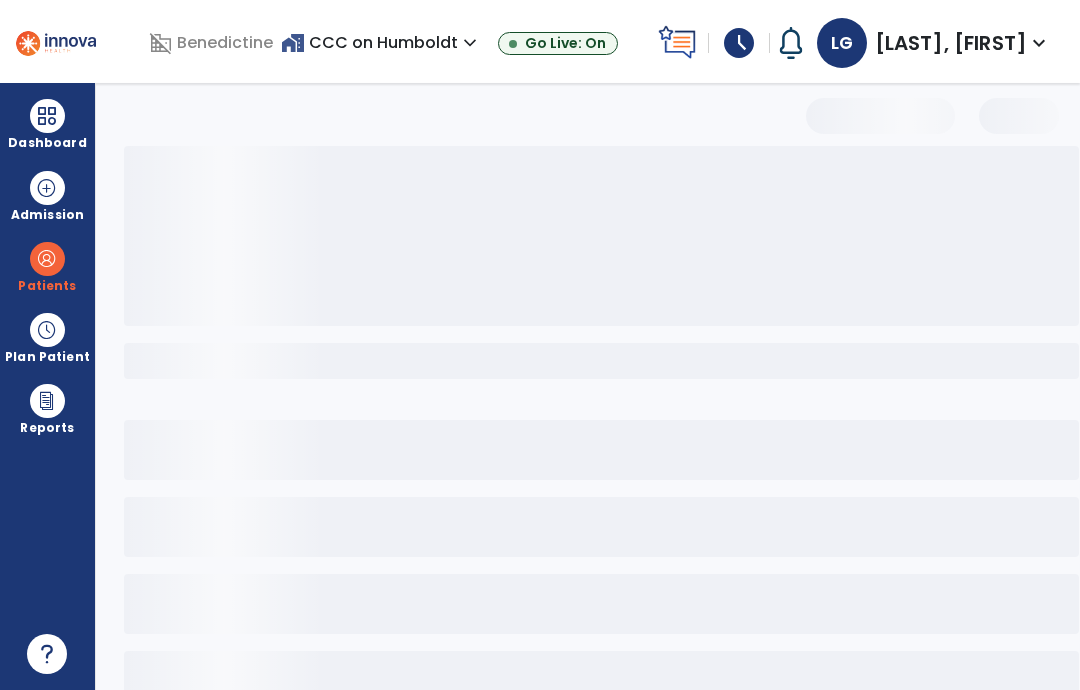select on "***" 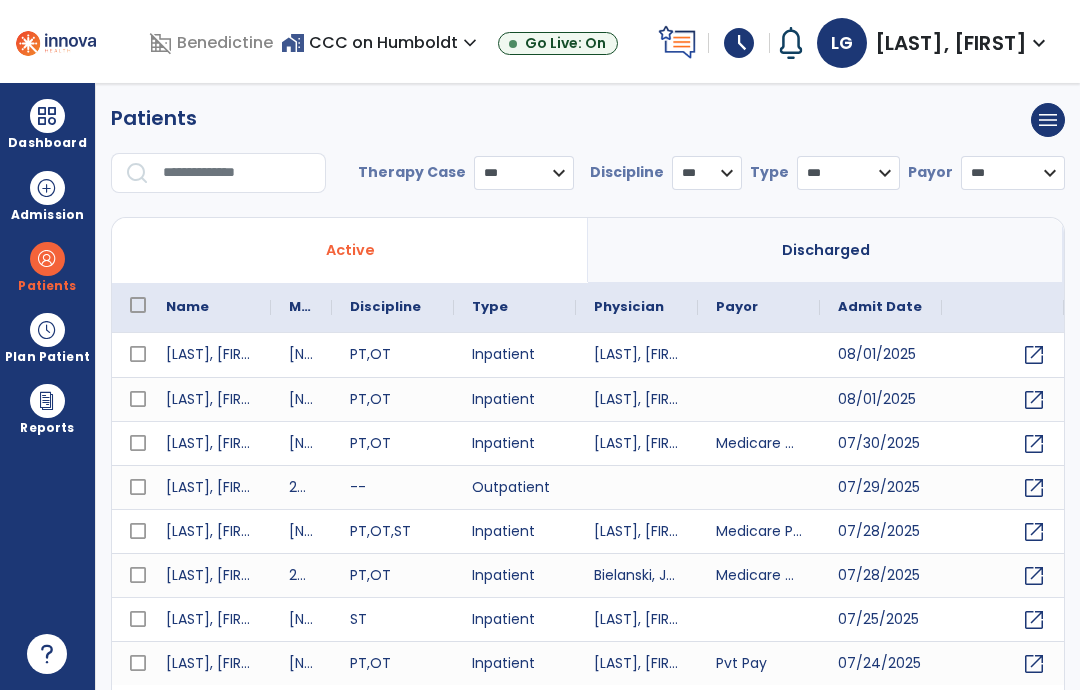click at bounding box center [237, 173] 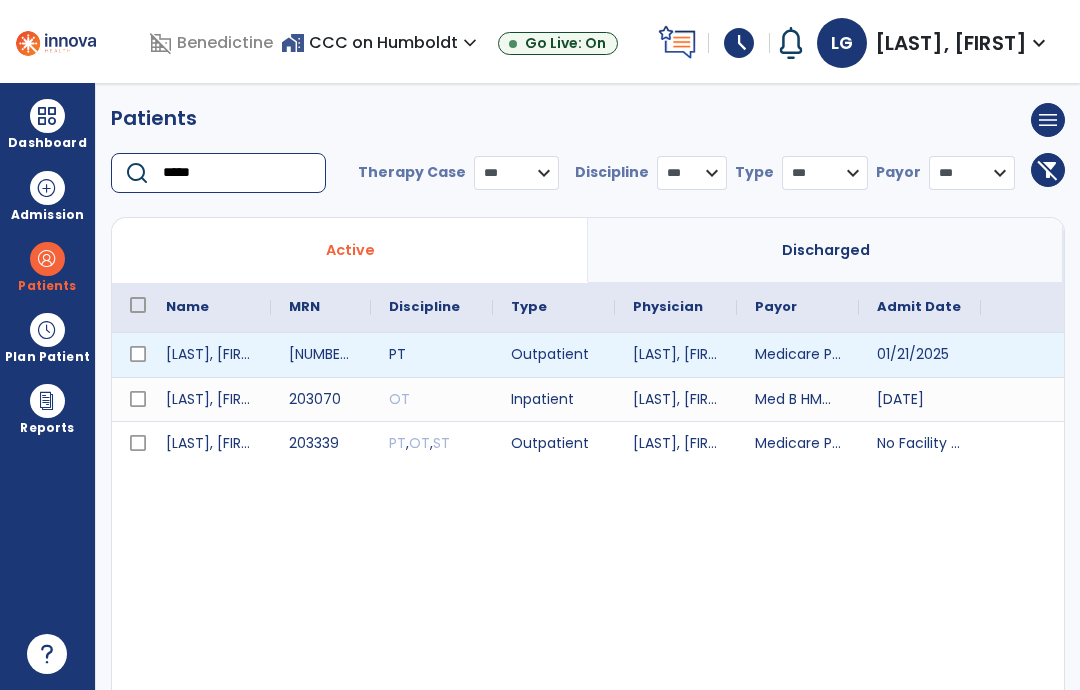 type on "*****" 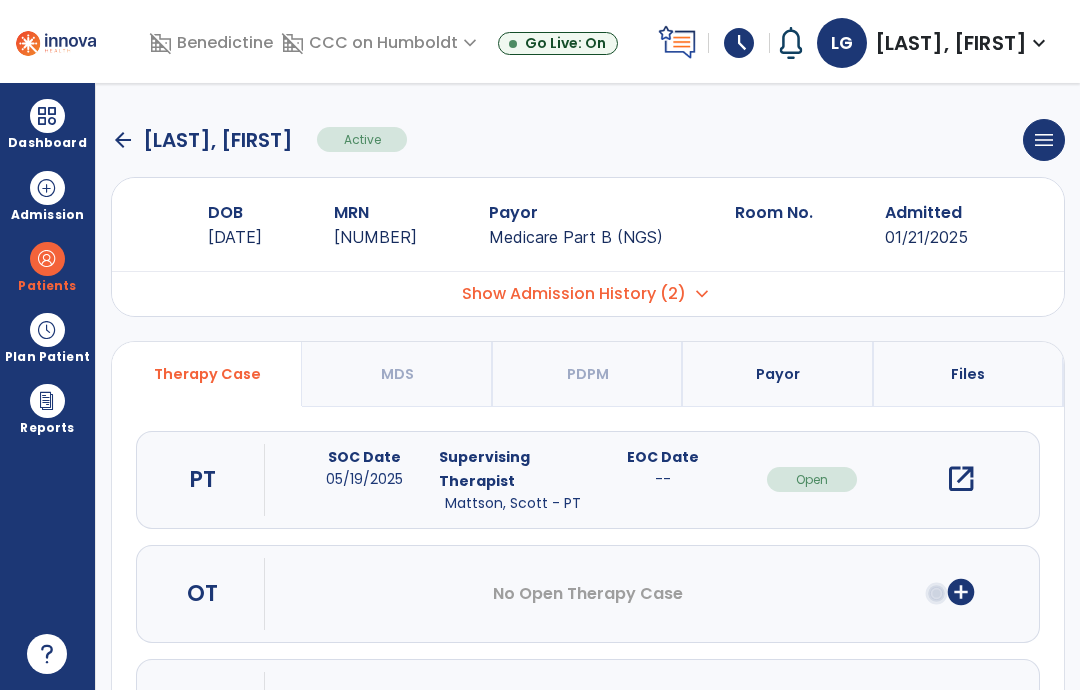 click on "open_in_new" at bounding box center [961, 479] 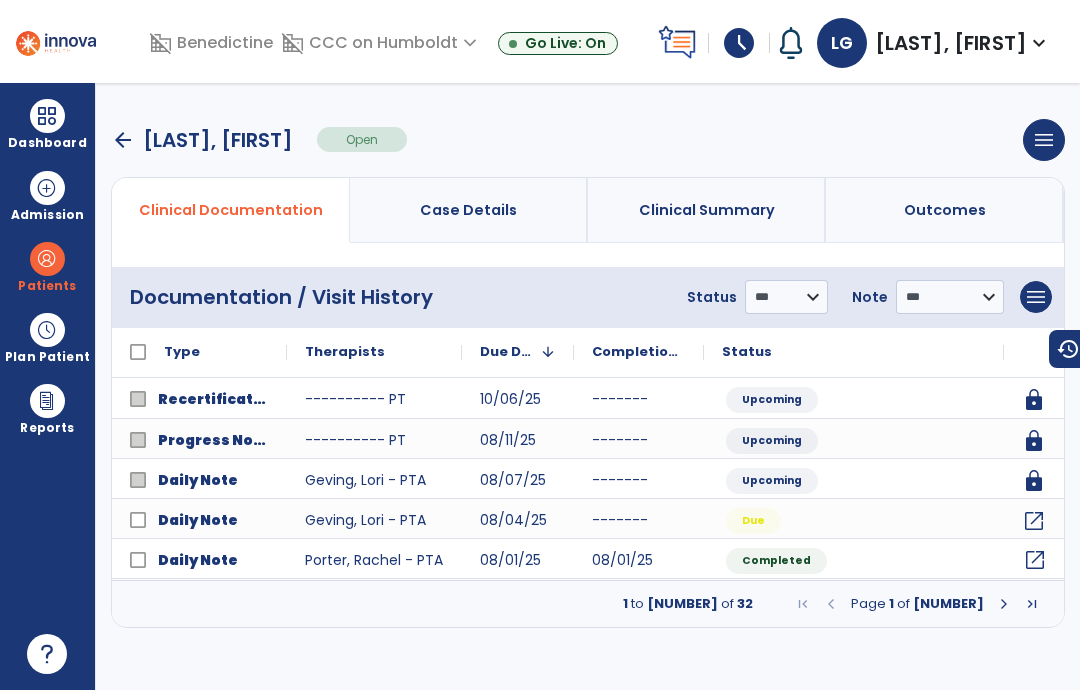 click on "open_in_new" 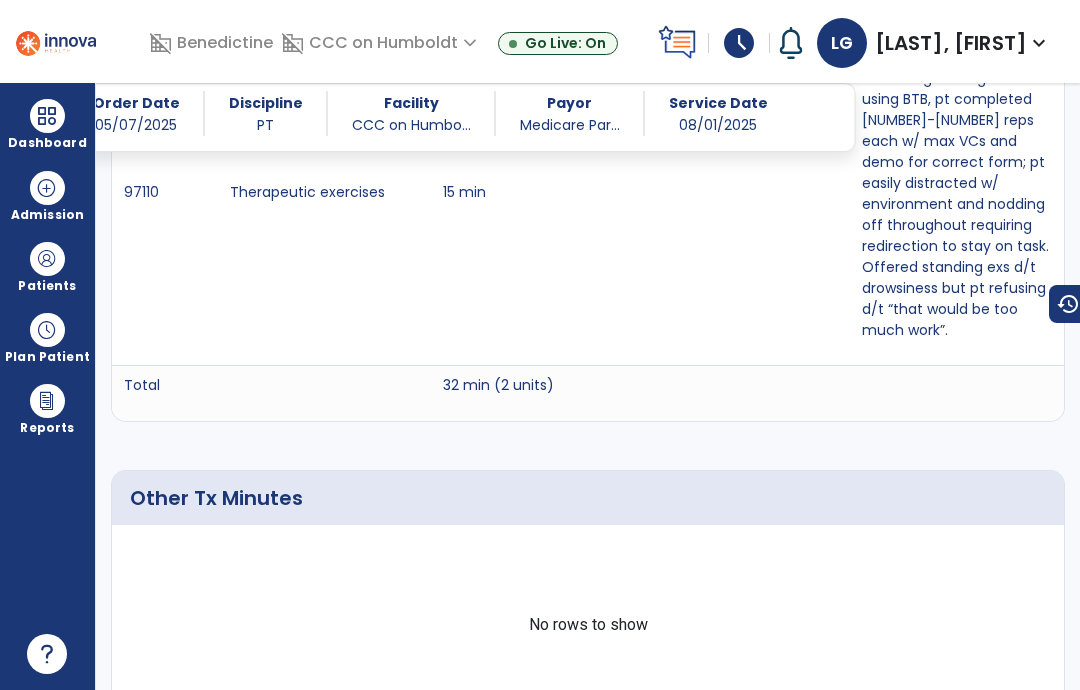 scroll, scrollTop: 2222, scrollLeft: 0, axis: vertical 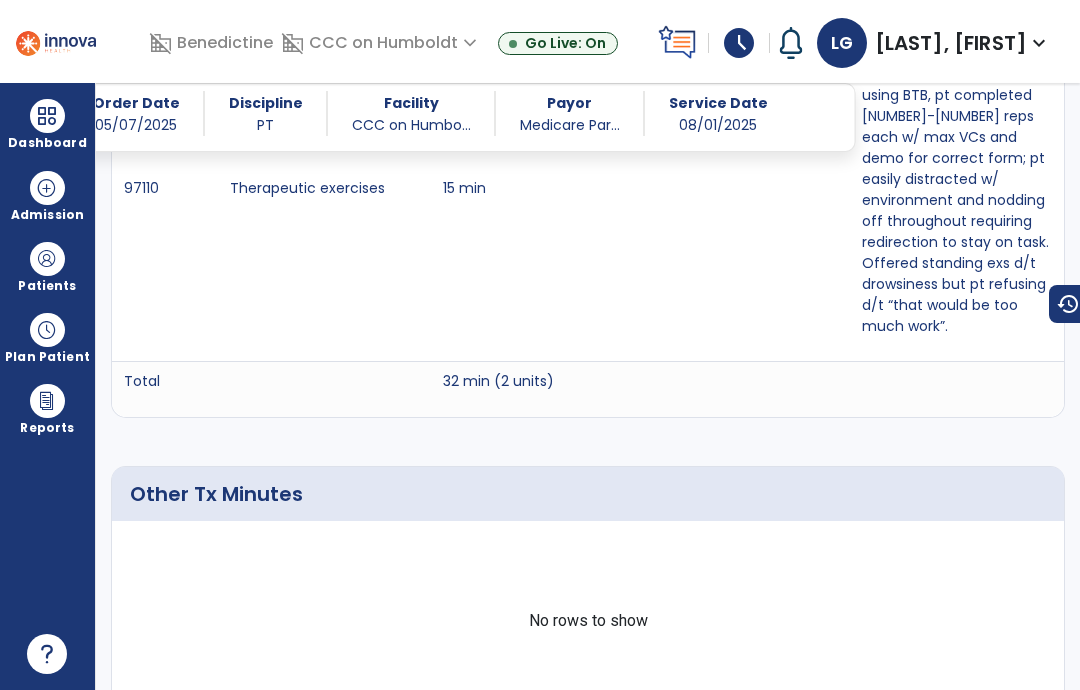 click on "schedule" at bounding box center [739, 43] 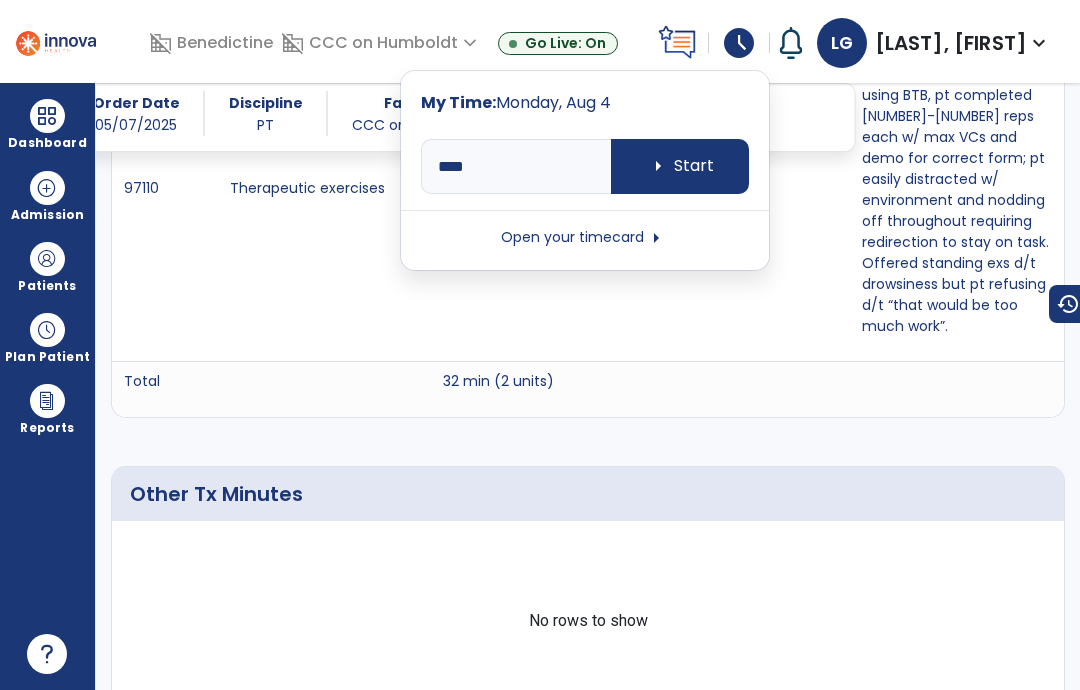 click on "arrow_right  Start" at bounding box center [680, 166] 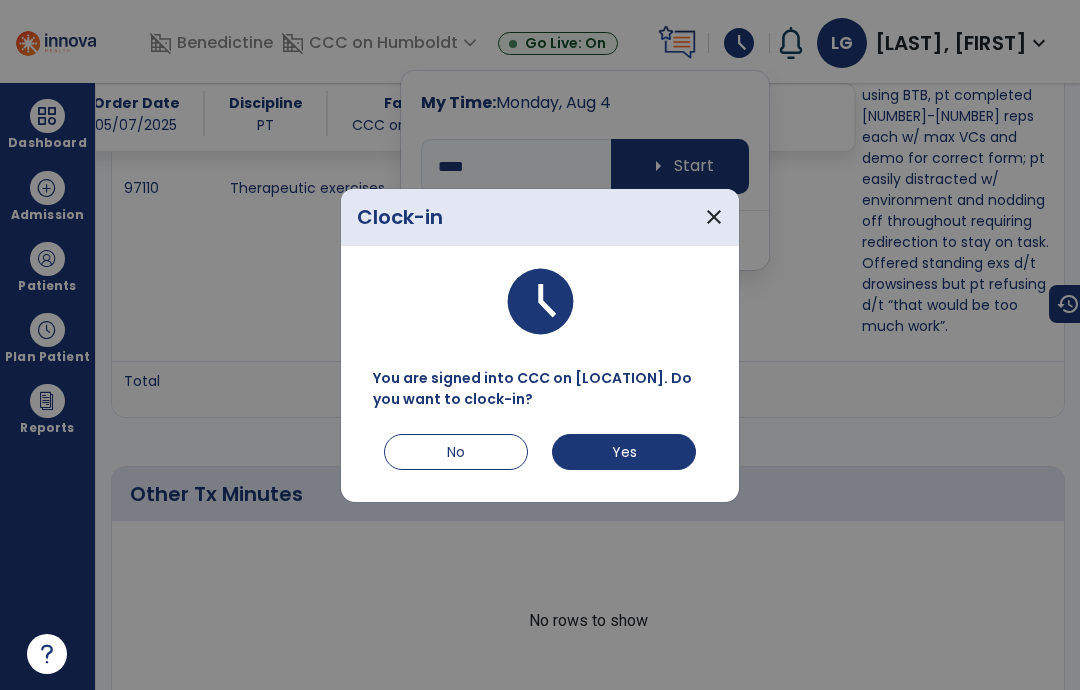 click on "Yes" at bounding box center [624, 452] 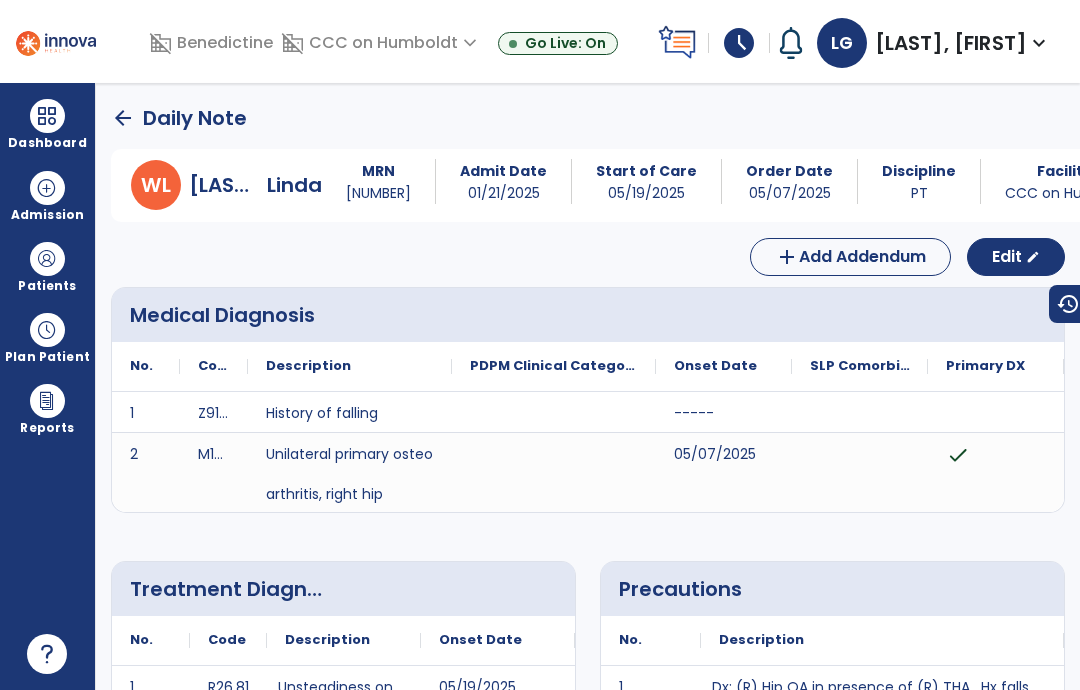 scroll, scrollTop: 0, scrollLeft: 0, axis: both 